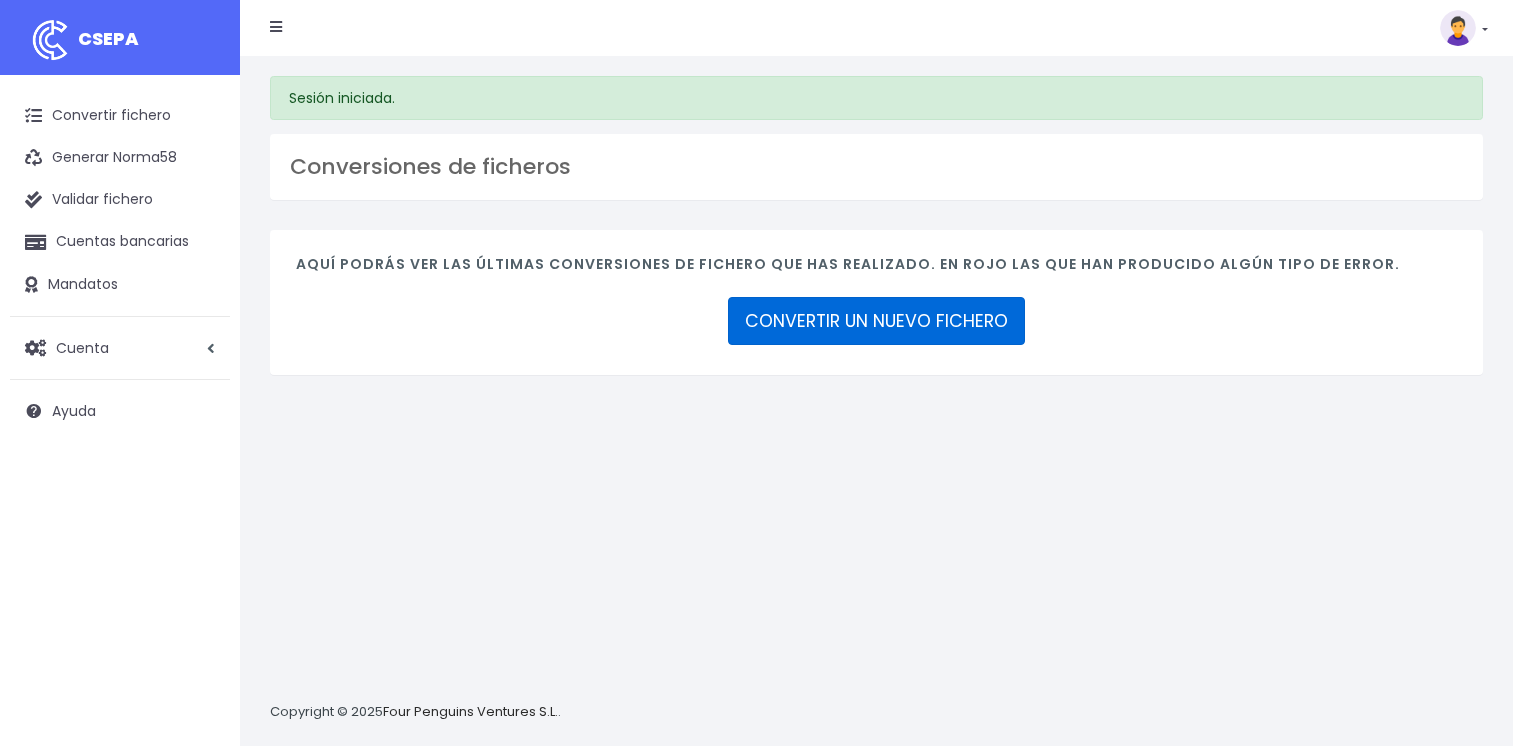 scroll, scrollTop: 0, scrollLeft: 0, axis: both 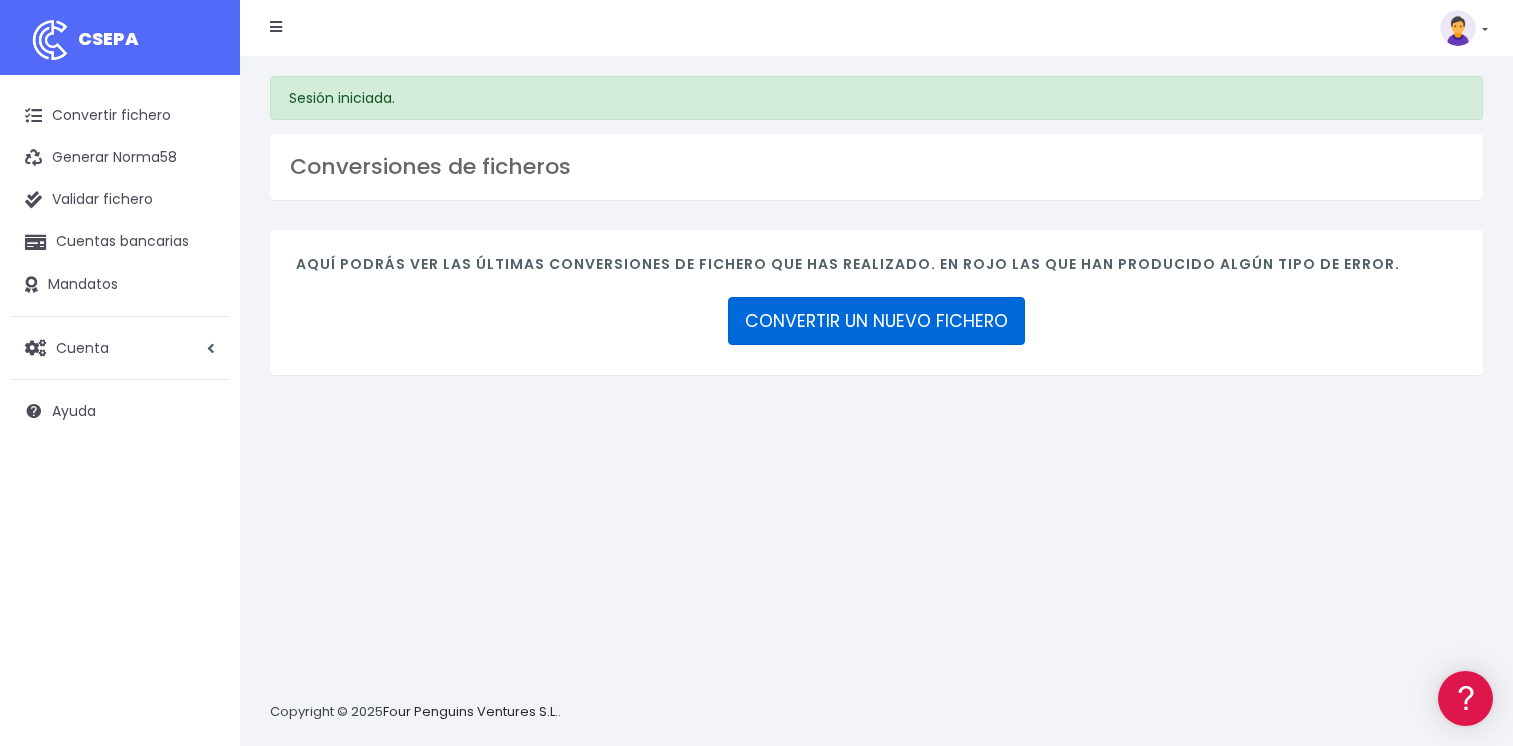 click on "CONVERTIR UN NUEVO FICHERO" at bounding box center [876, 321] 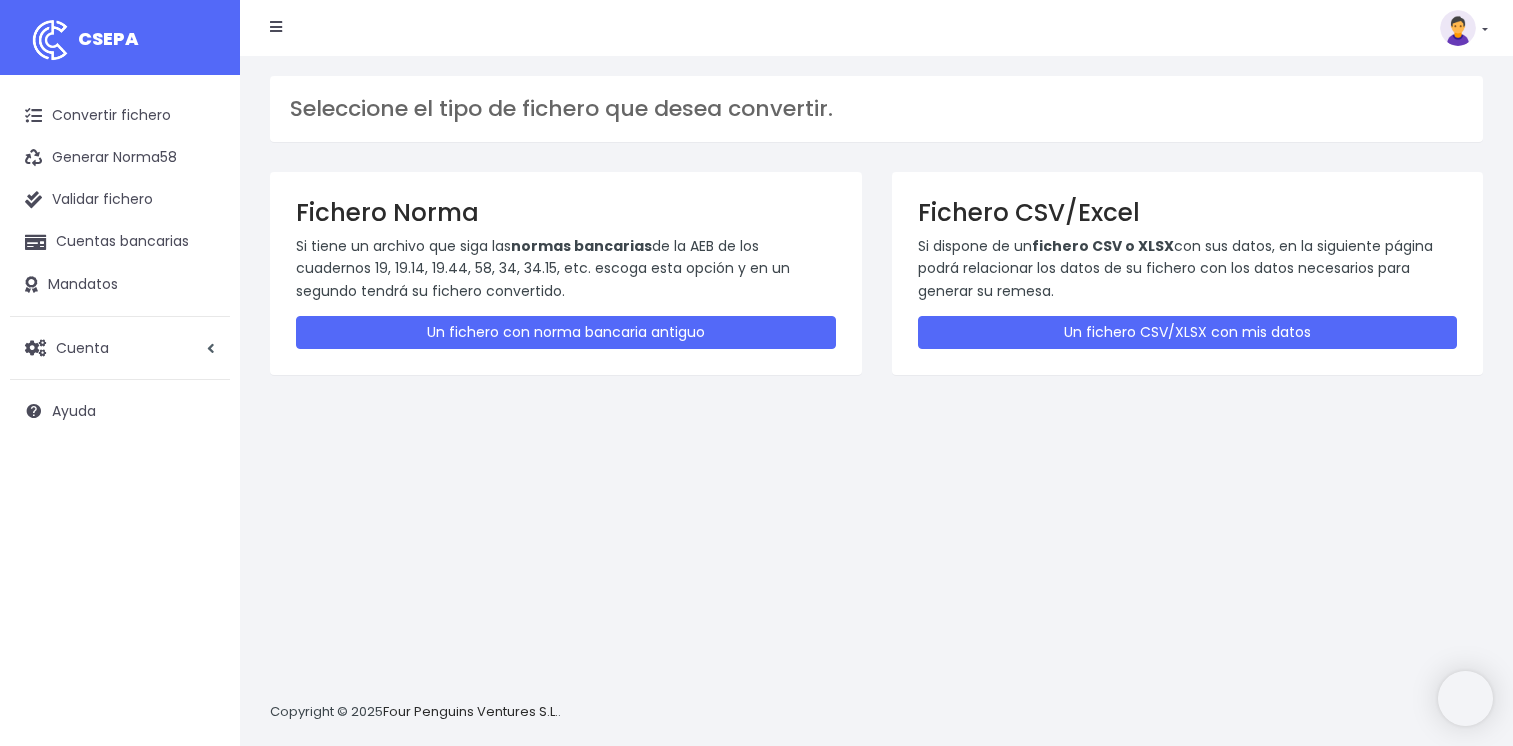 scroll, scrollTop: 0, scrollLeft: 0, axis: both 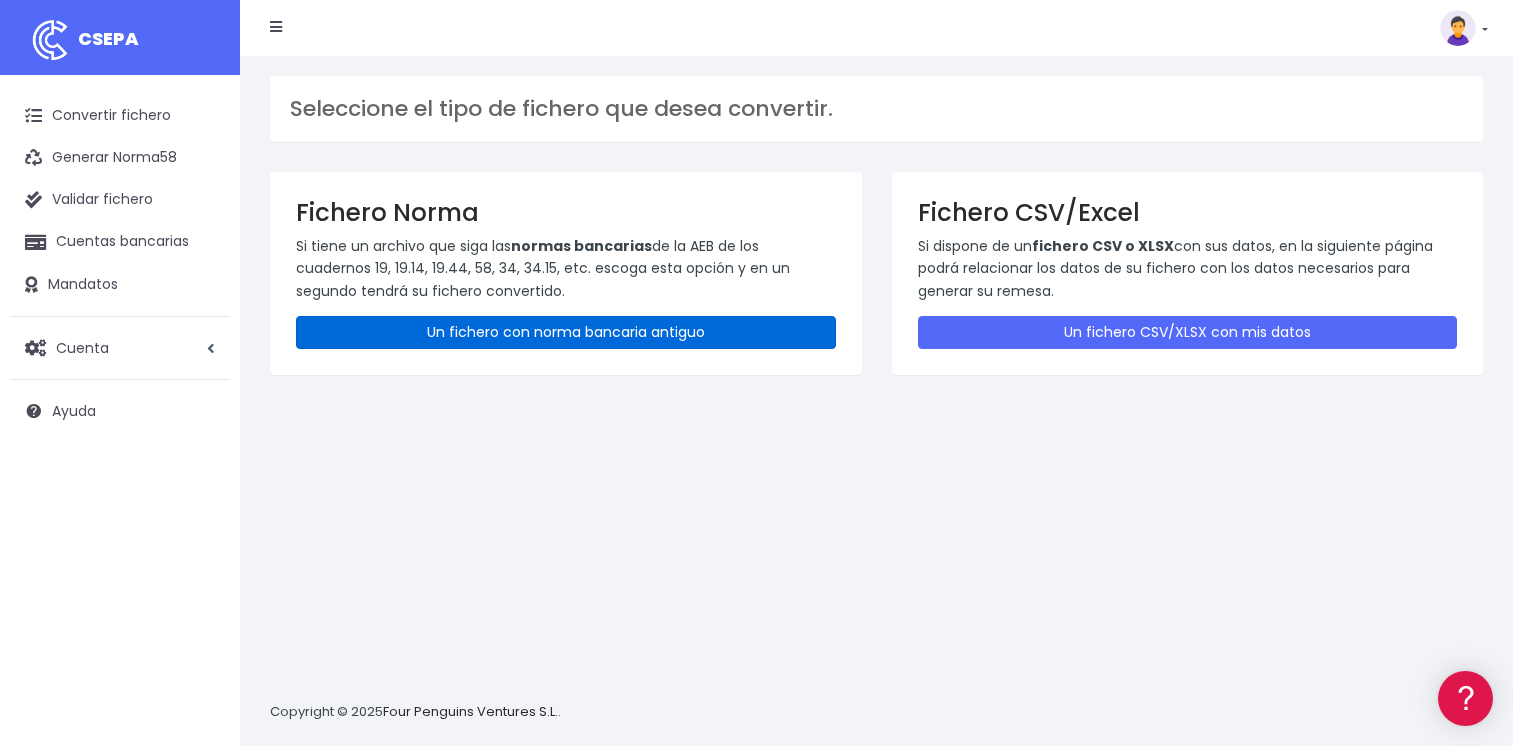 click on "Un fichero con norma bancaria antiguo" at bounding box center [566, 332] 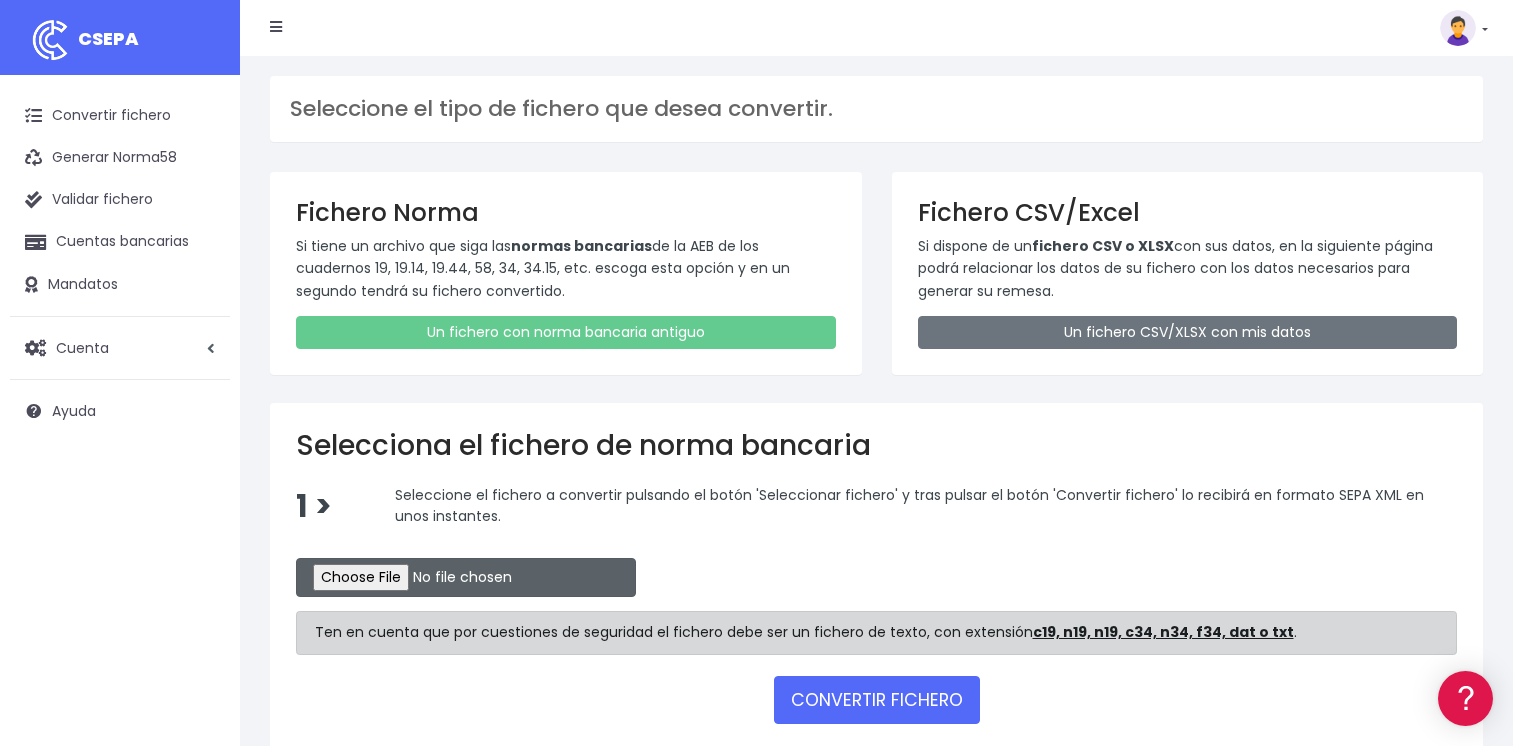 click at bounding box center [466, 577] 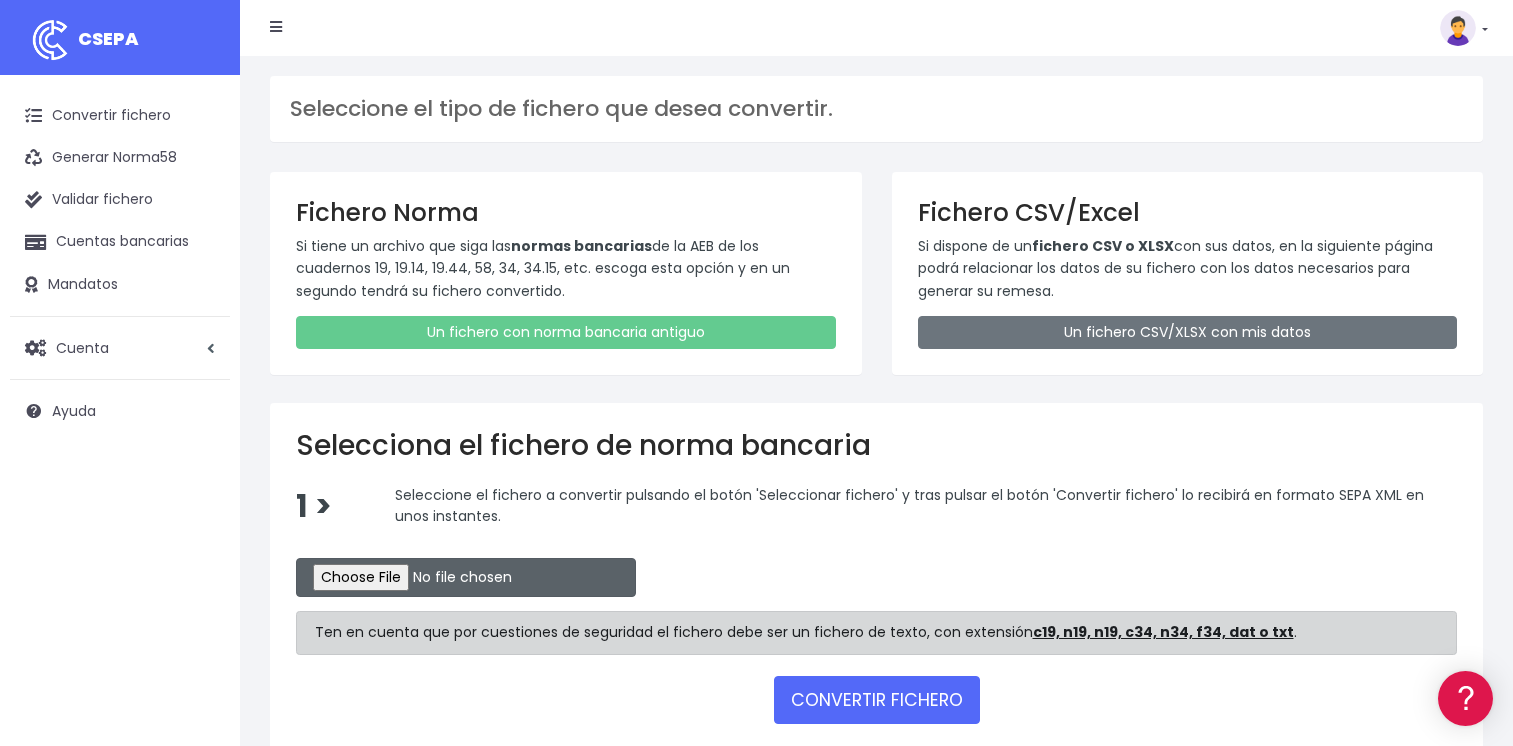 type on "C:\fakepath\CSB19RCR05456_4281.TXT" 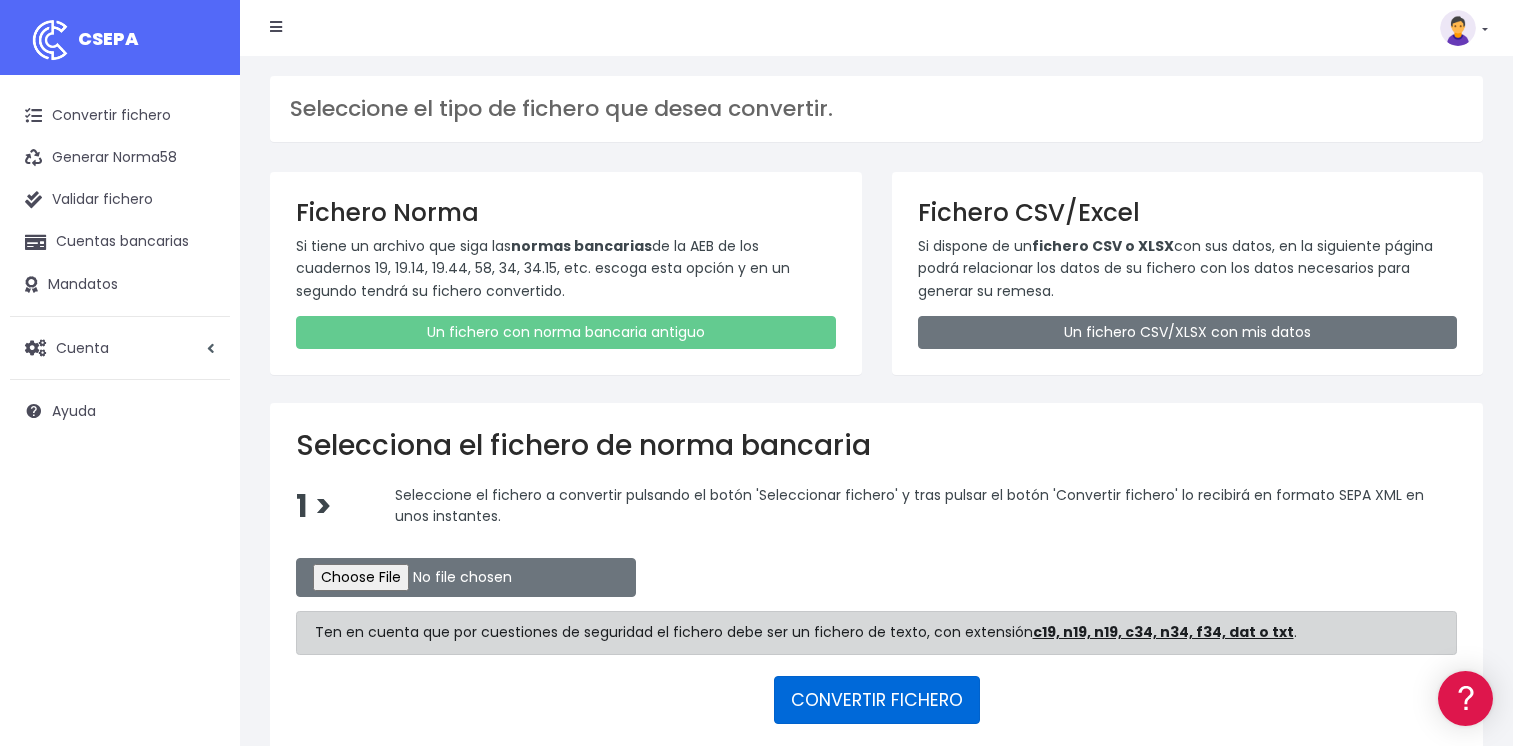 click on "CONVERTIR FICHERO" at bounding box center (877, 700) 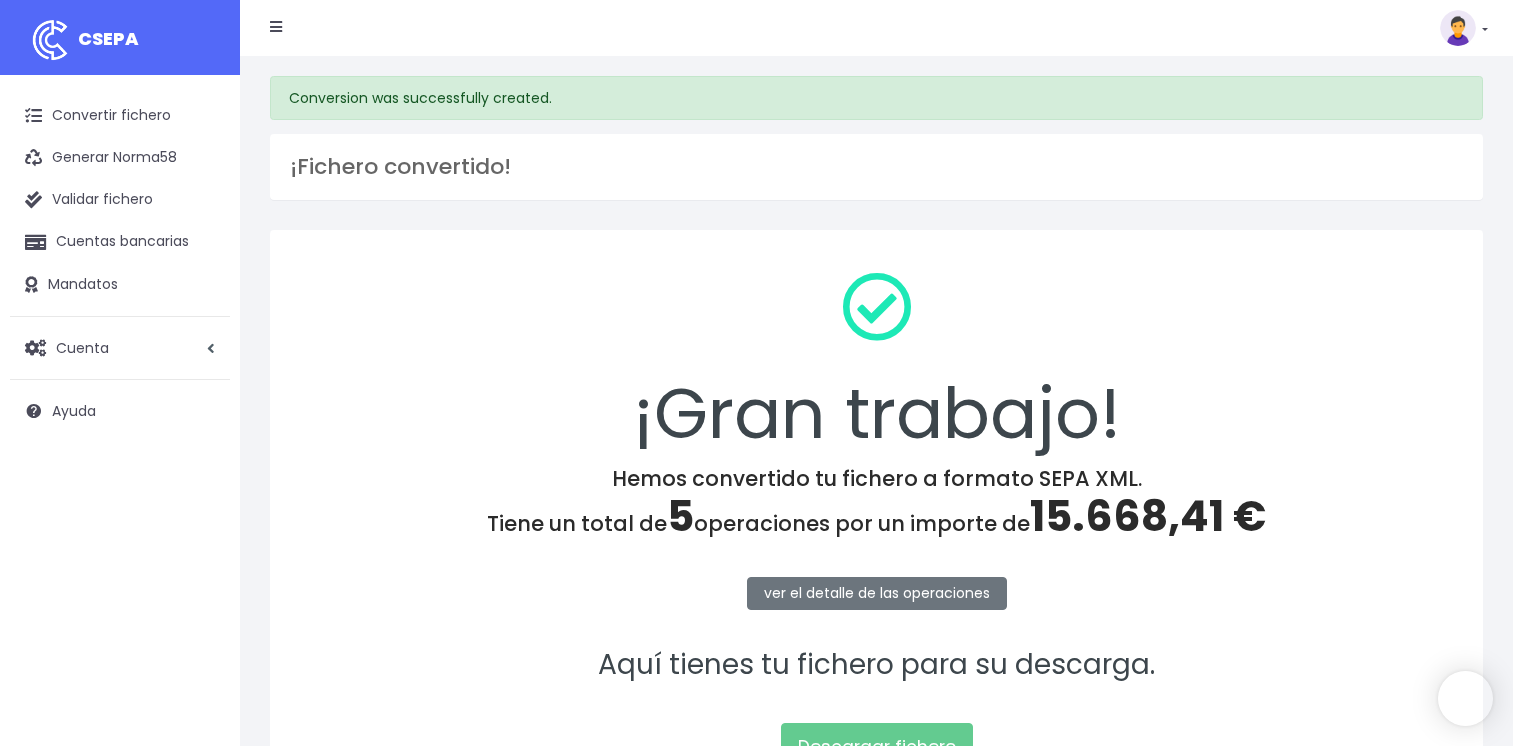 scroll, scrollTop: 0, scrollLeft: 0, axis: both 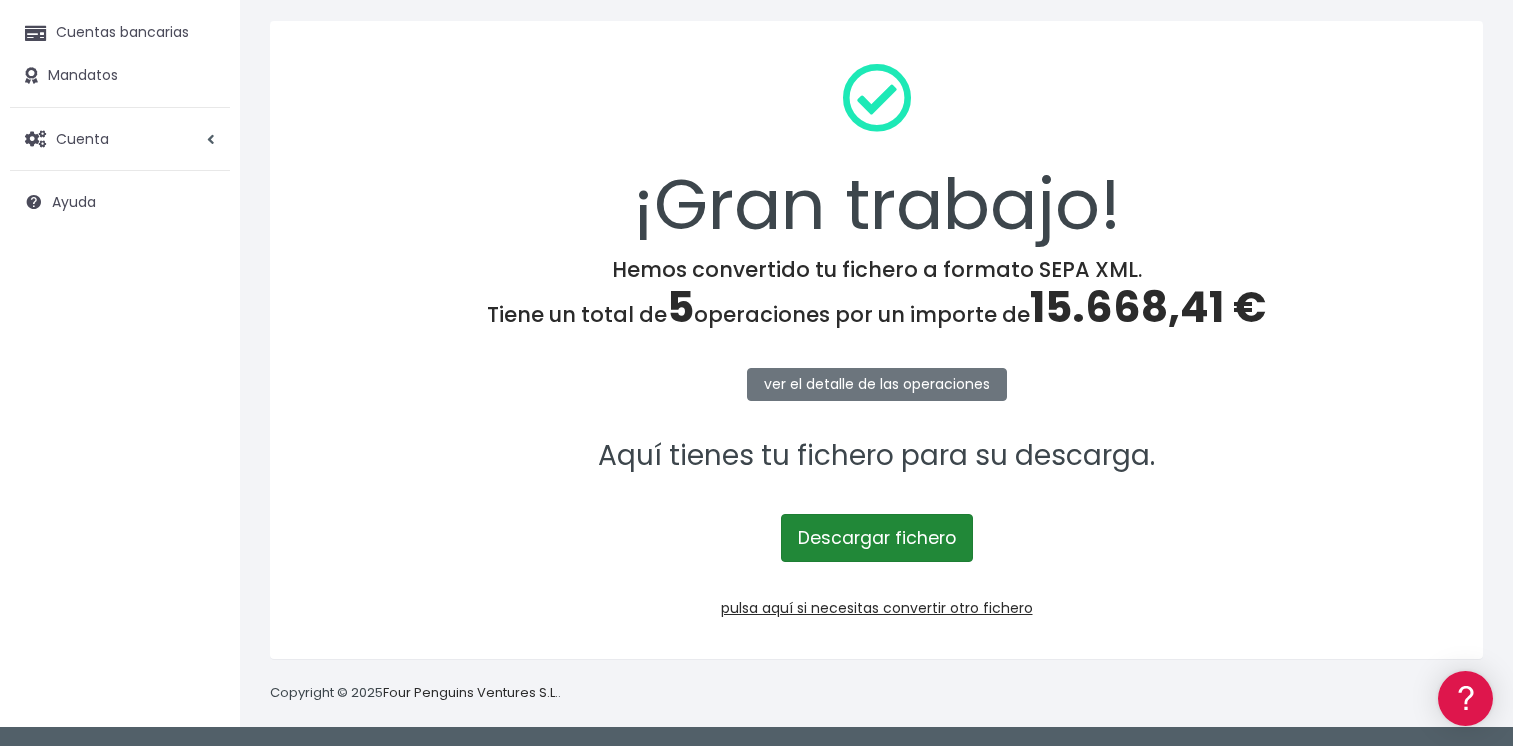 click on "Descargar fichero" at bounding box center [877, 538] 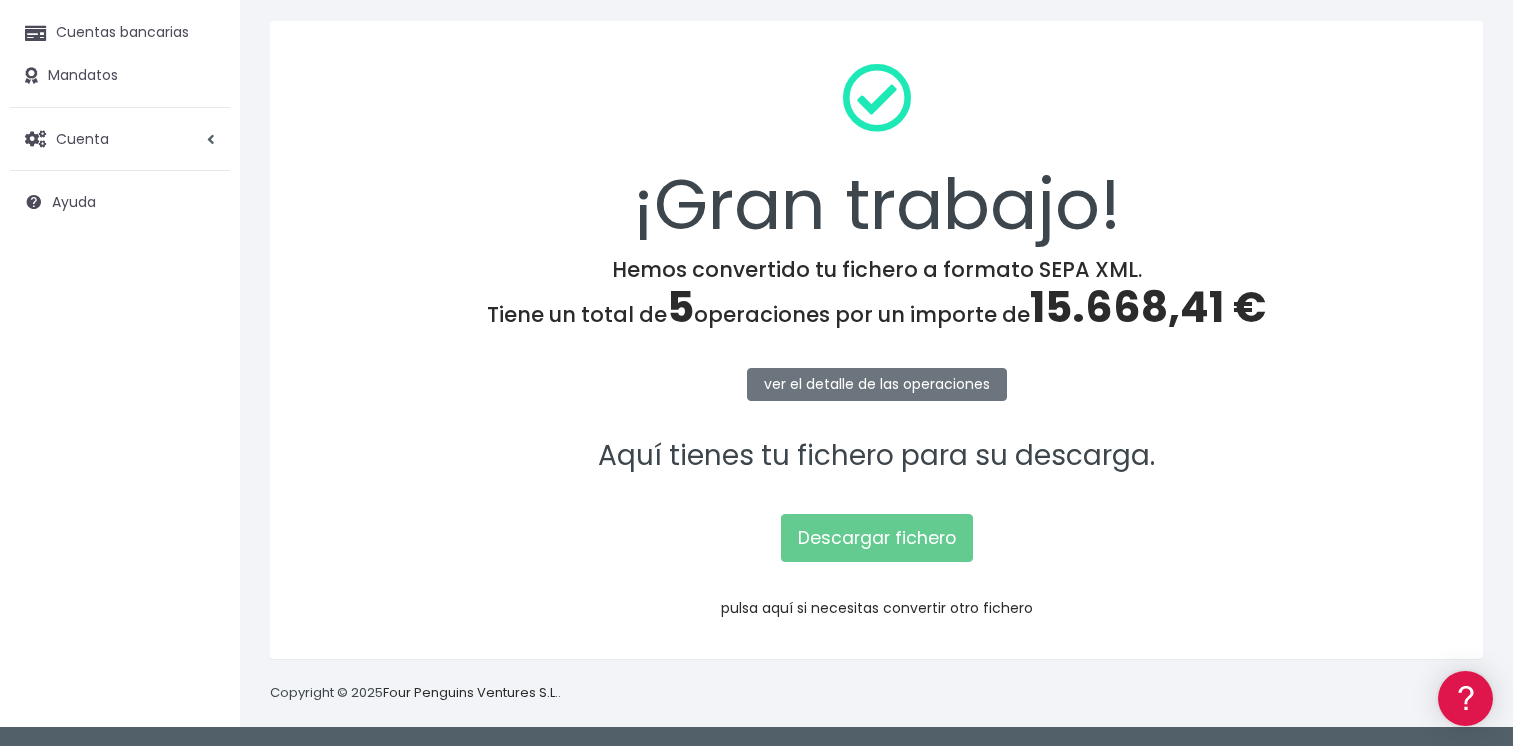 click on "pulsa aquí si necesitas convertir otro fichero" at bounding box center (877, 608) 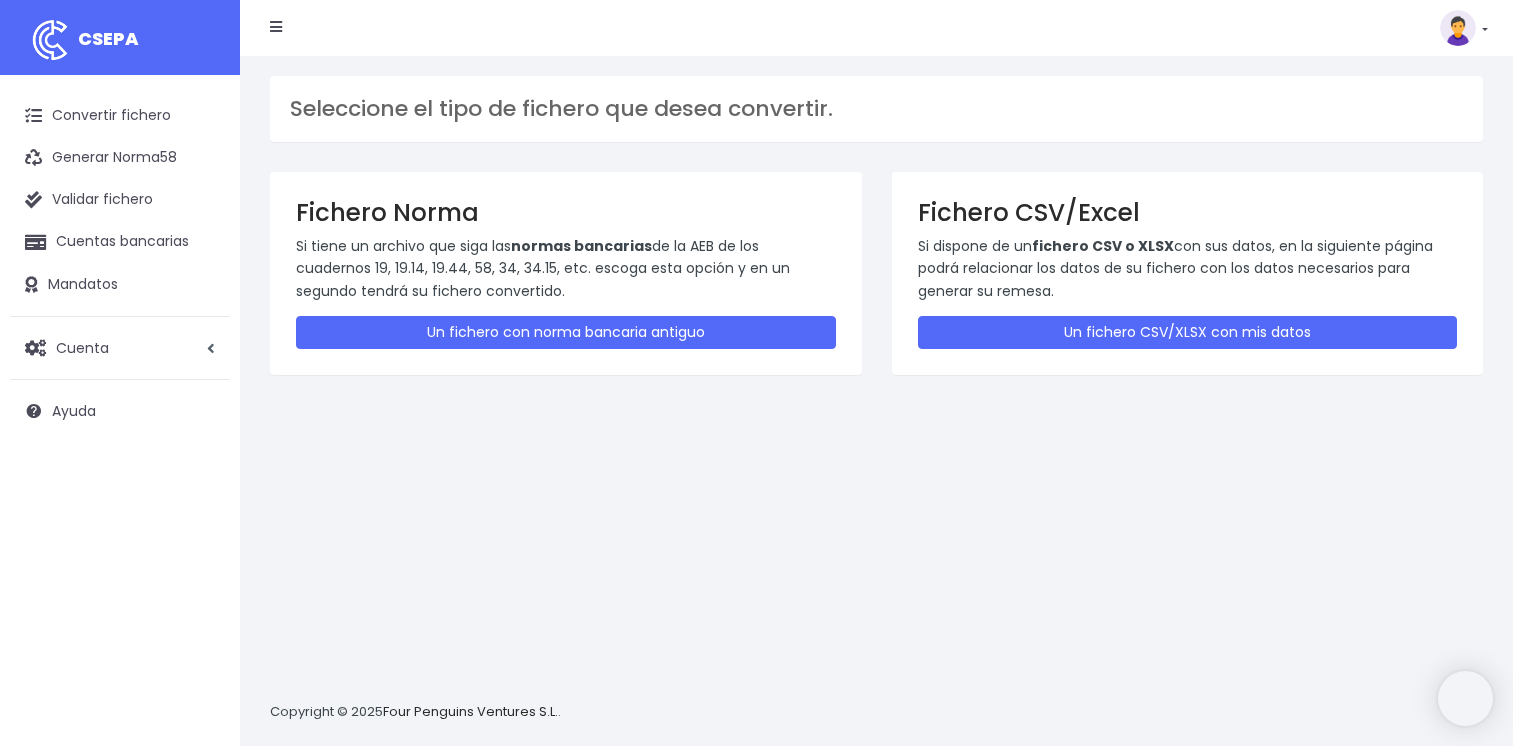 scroll, scrollTop: 0, scrollLeft: 0, axis: both 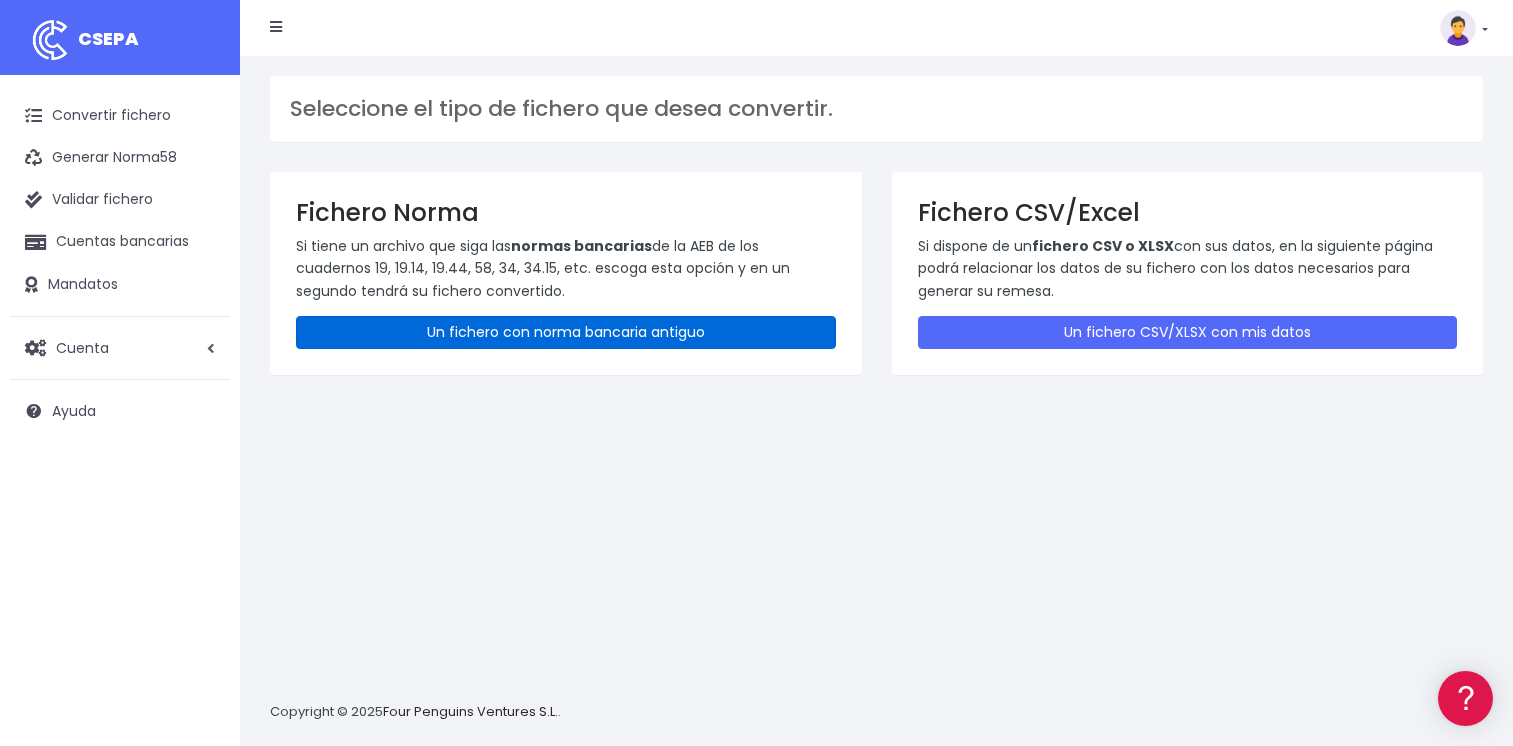 click on "Un fichero con norma bancaria antiguo" at bounding box center [566, 332] 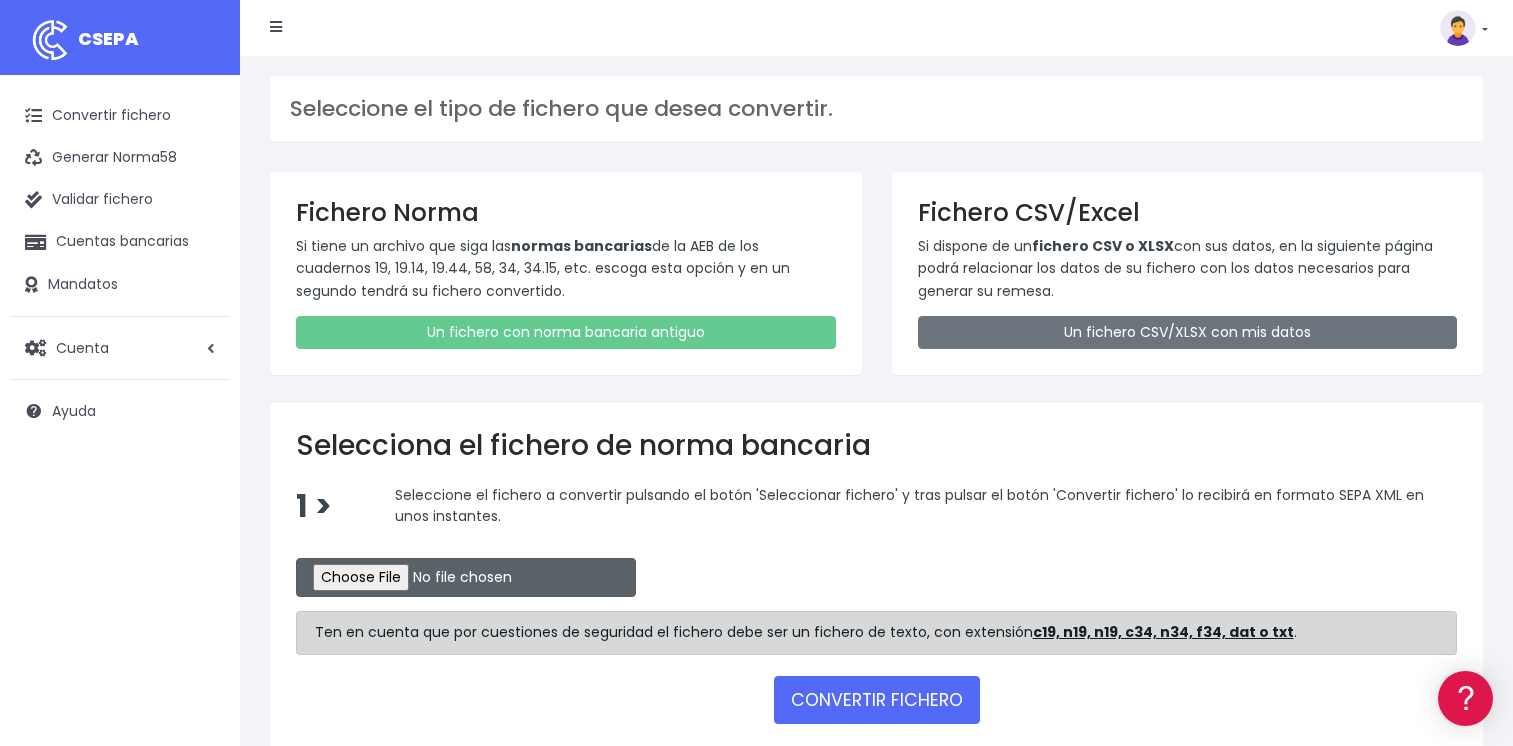 click at bounding box center [466, 577] 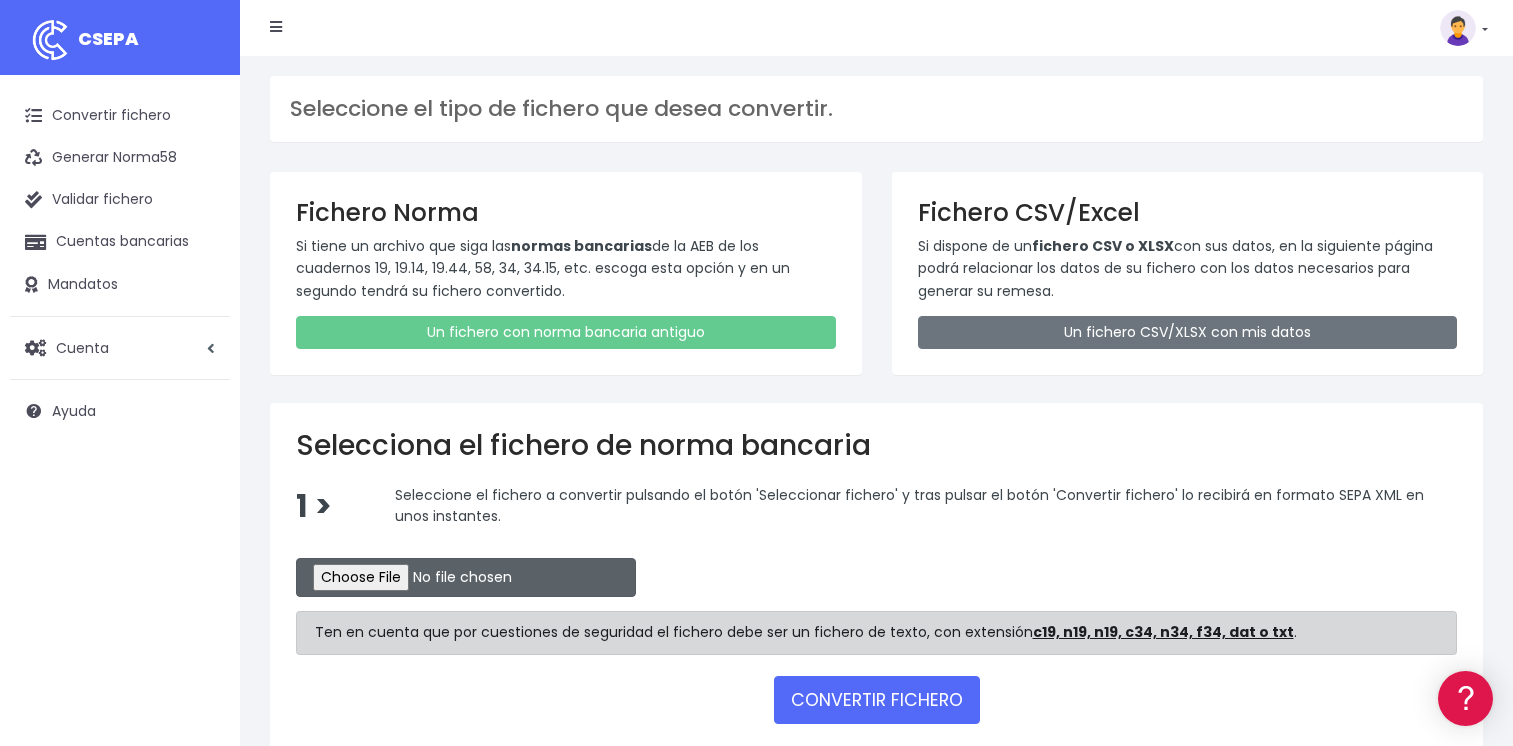 type on "C:\fakepath\CSB19RCR05457_4283.TXT" 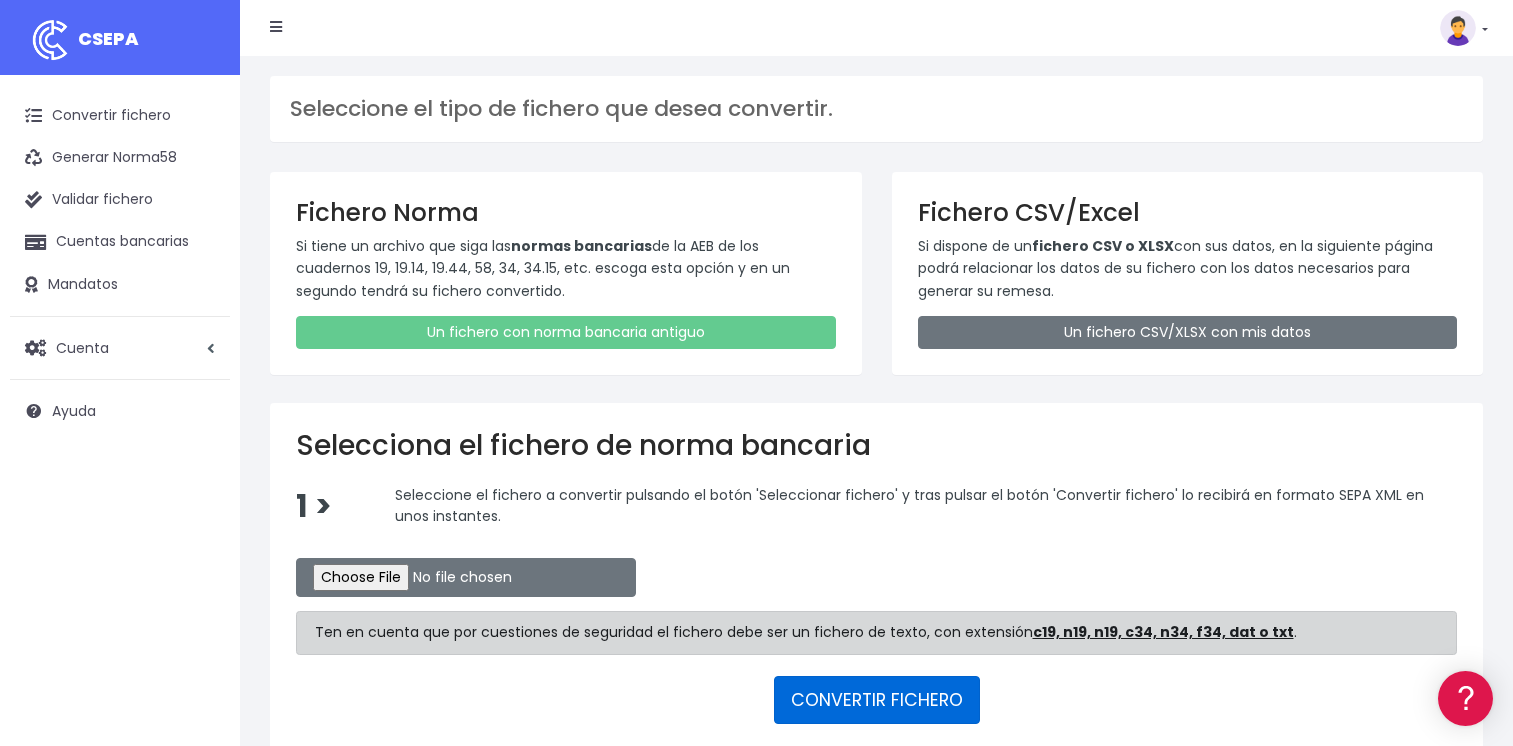 click on "CONVERTIR FICHERO" at bounding box center [877, 700] 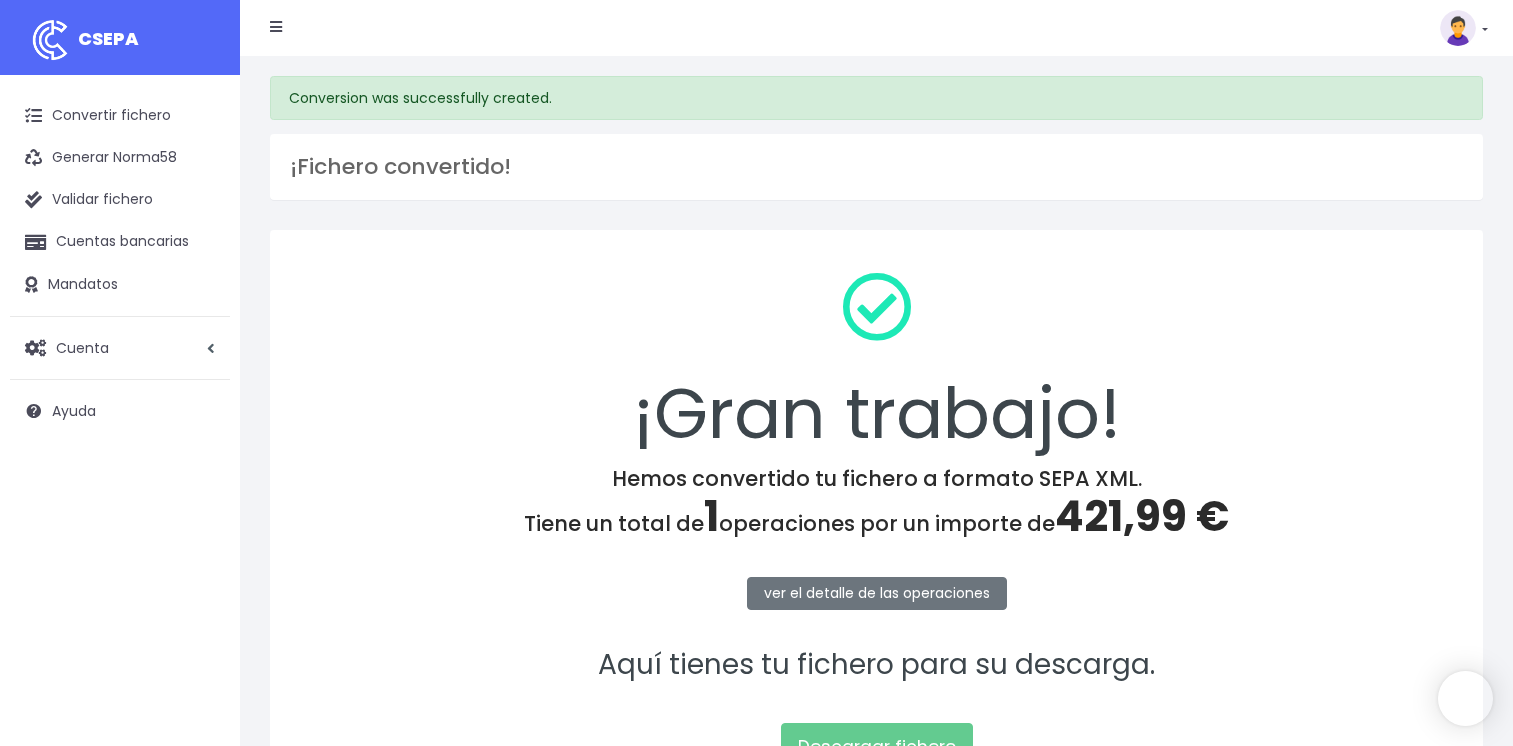scroll, scrollTop: 0, scrollLeft: 0, axis: both 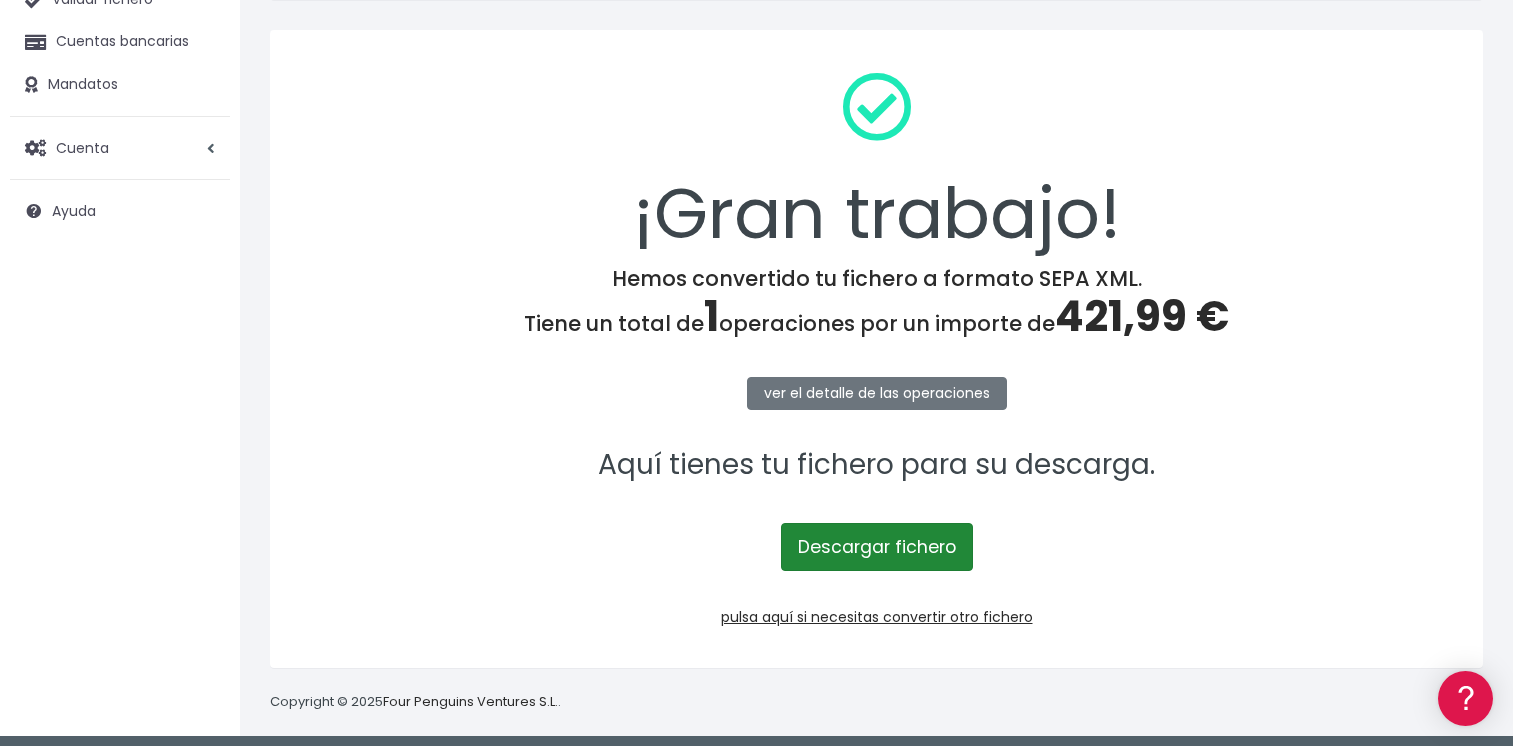click on "Descargar fichero" at bounding box center (877, 547) 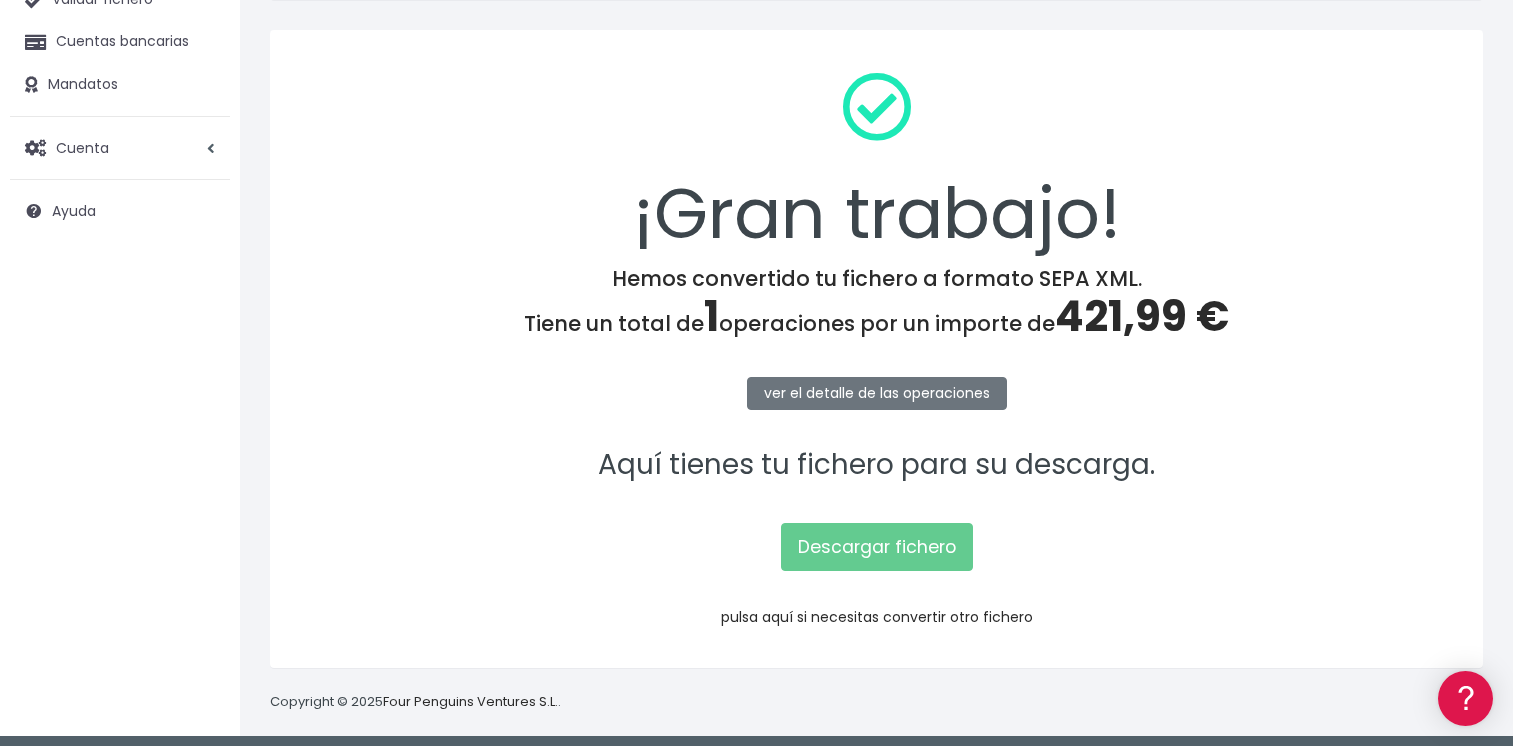 click on "pulsa aquí si necesitas convertir otro fichero" at bounding box center [877, 617] 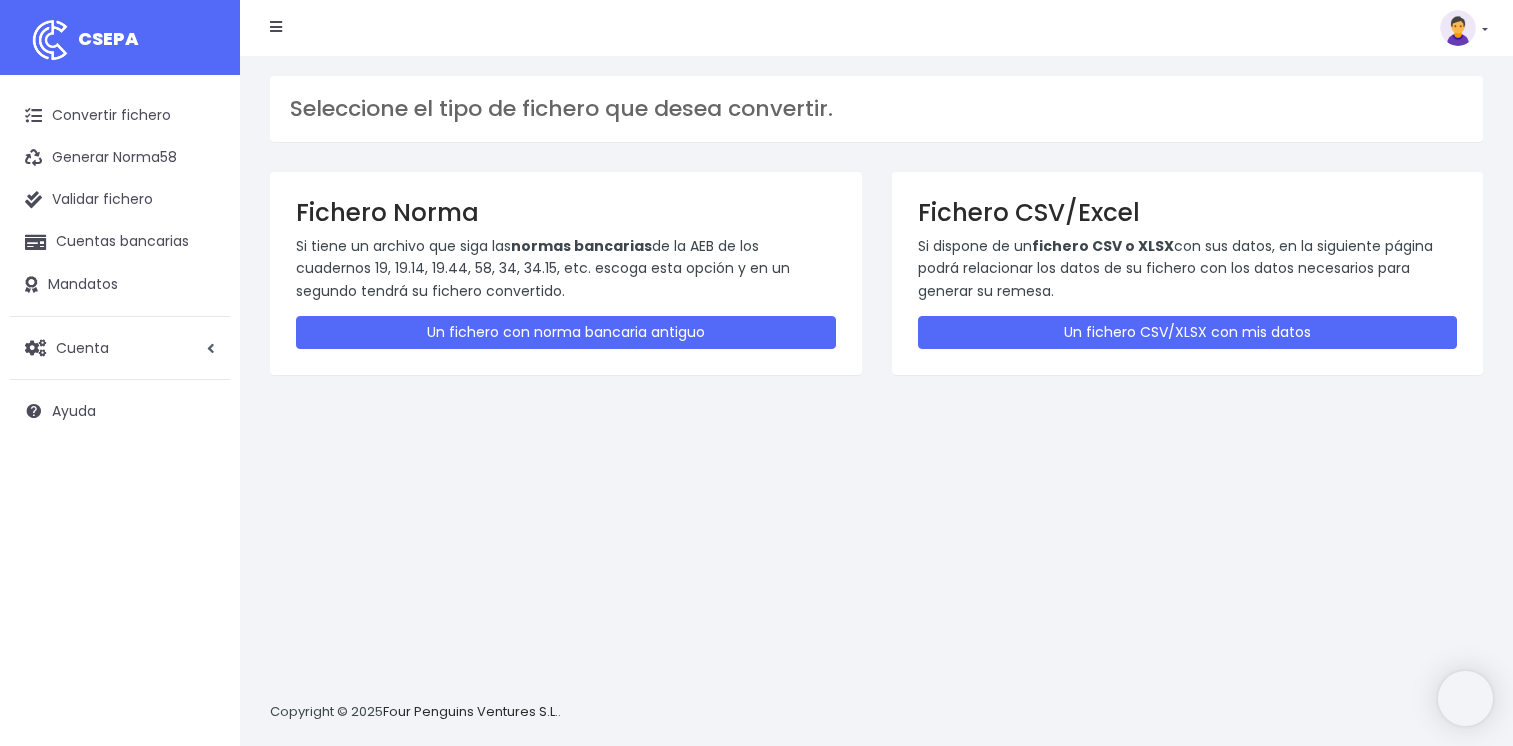 scroll, scrollTop: 0, scrollLeft: 0, axis: both 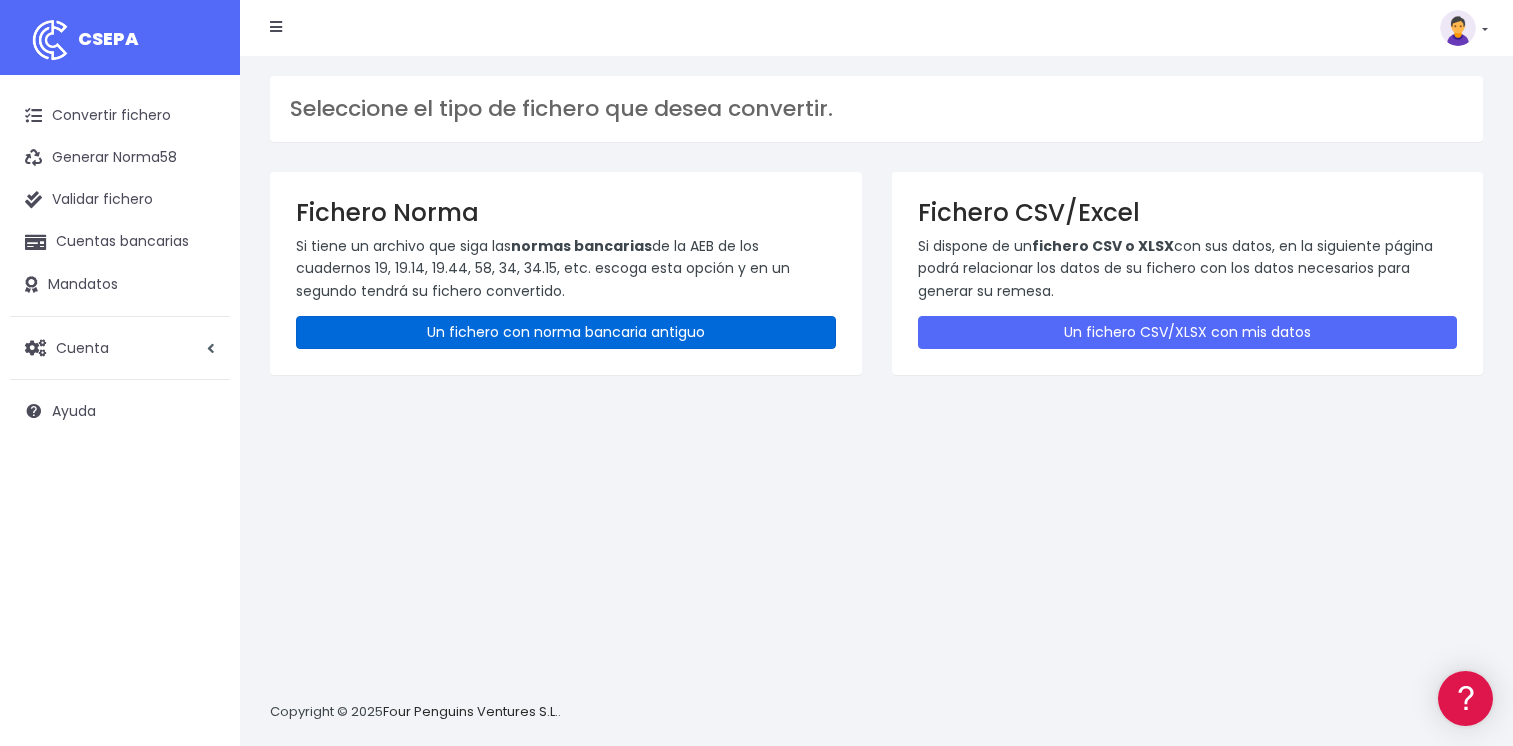 click on "Un fichero con norma bancaria antiguo" at bounding box center [566, 332] 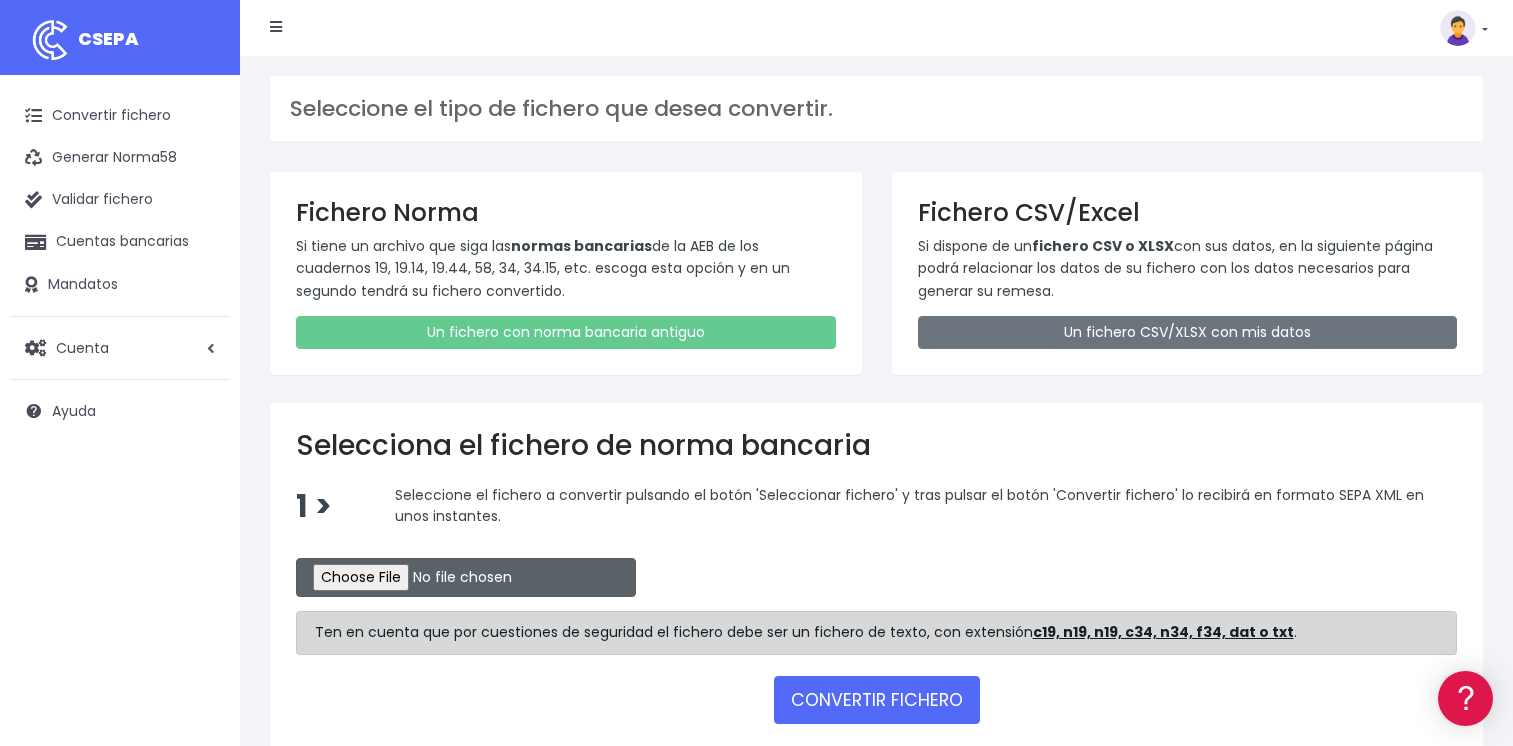 click at bounding box center [466, 577] 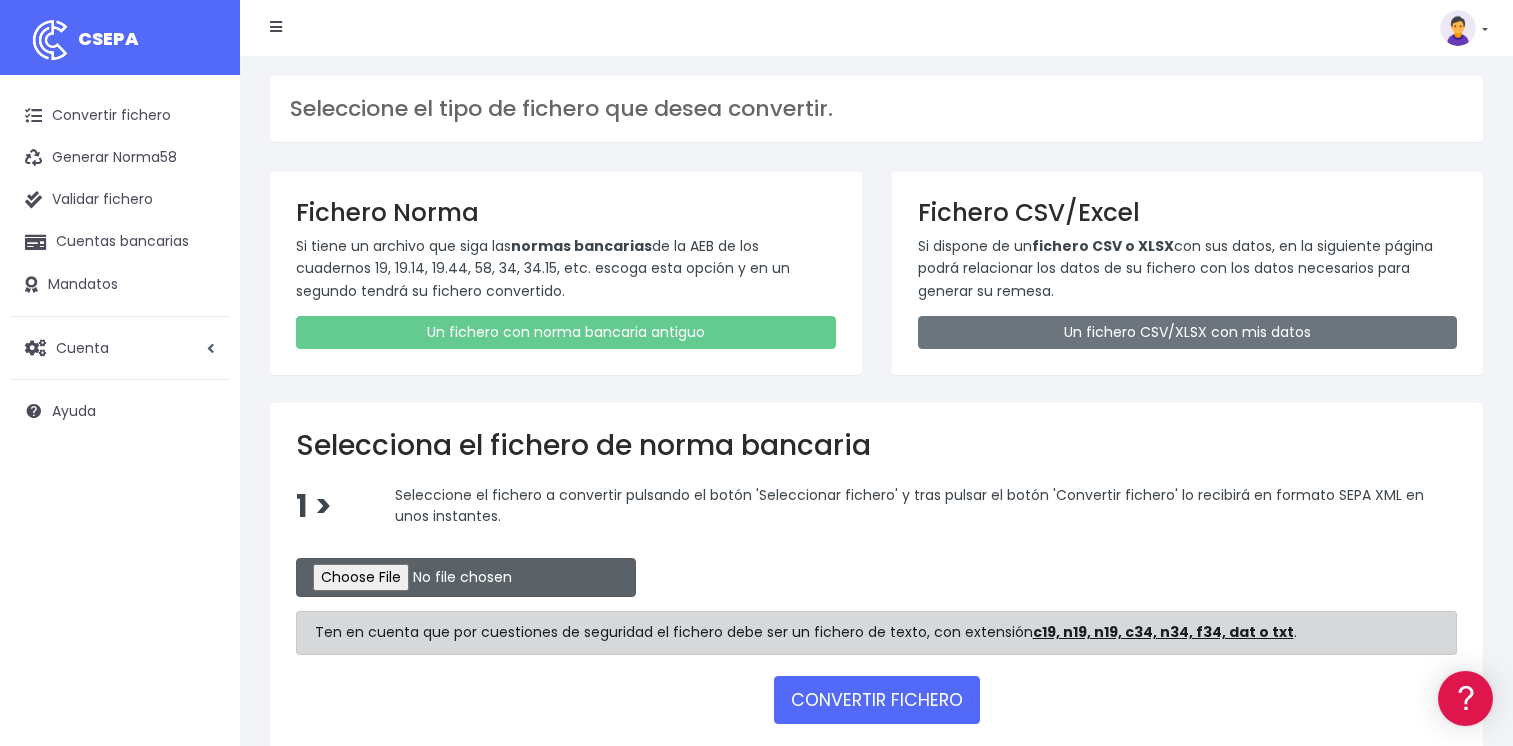 type on "C:\fakepath\CSB19RCR05458_4285.TXT" 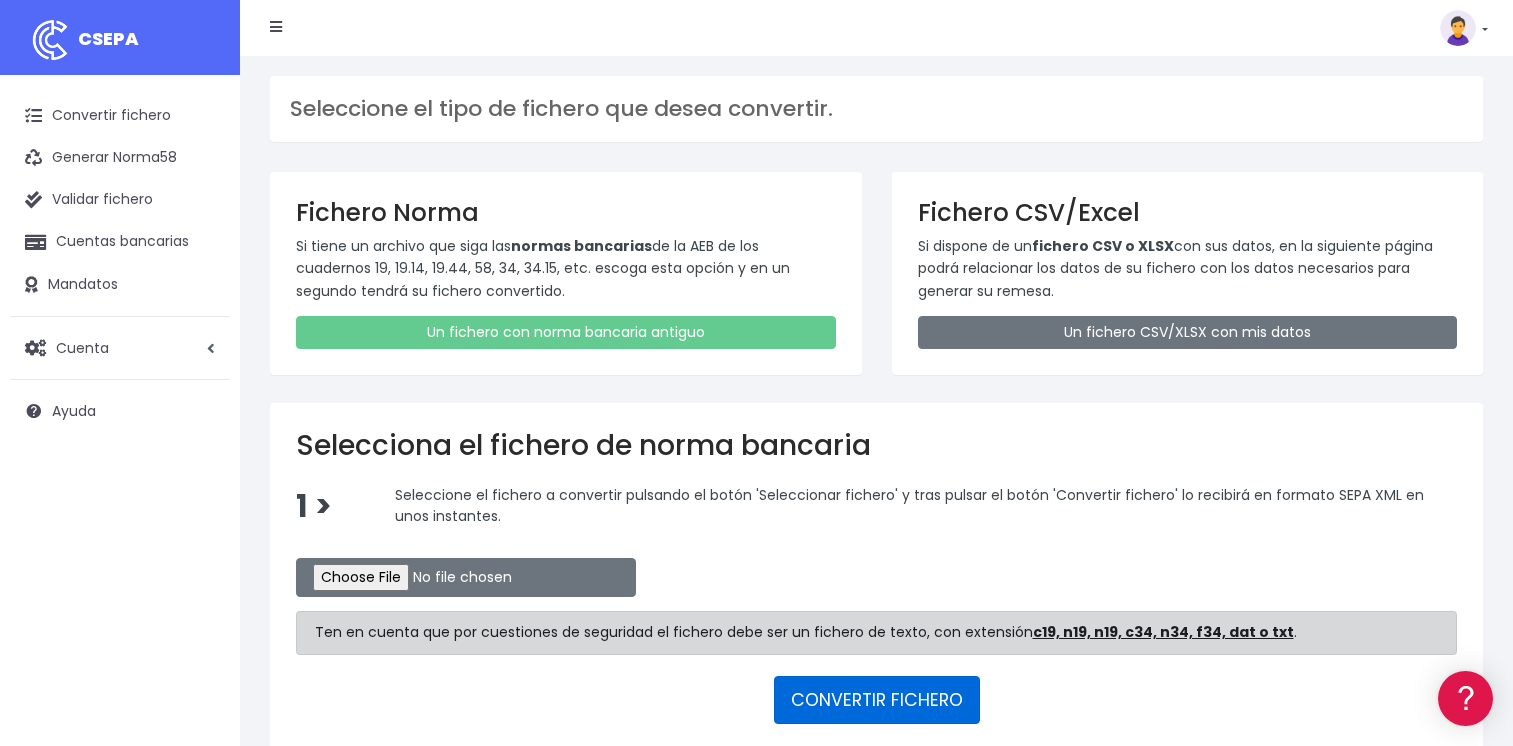 click on "CONVERTIR FICHERO" at bounding box center [877, 700] 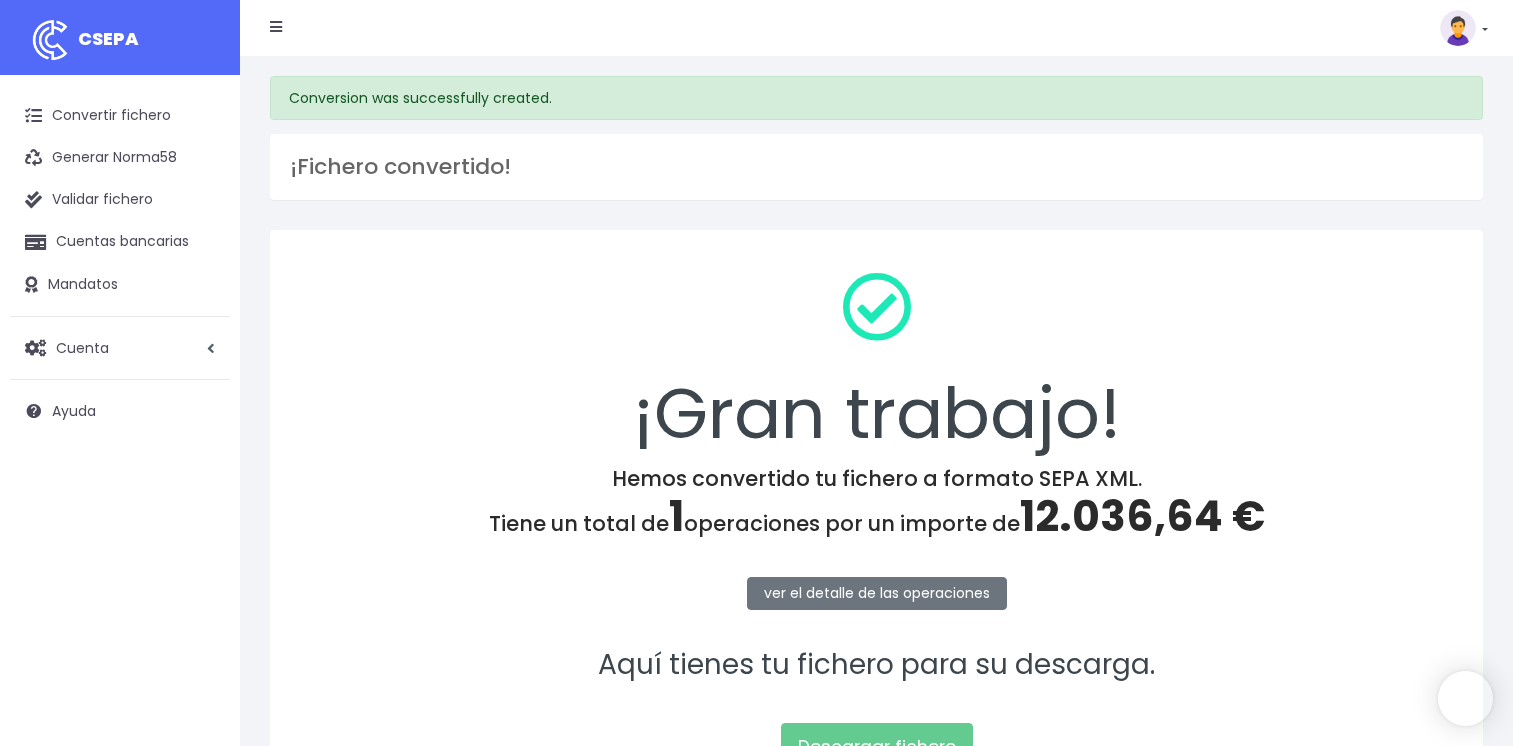 scroll, scrollTop: 0, scrollLeft: 0, axis: both 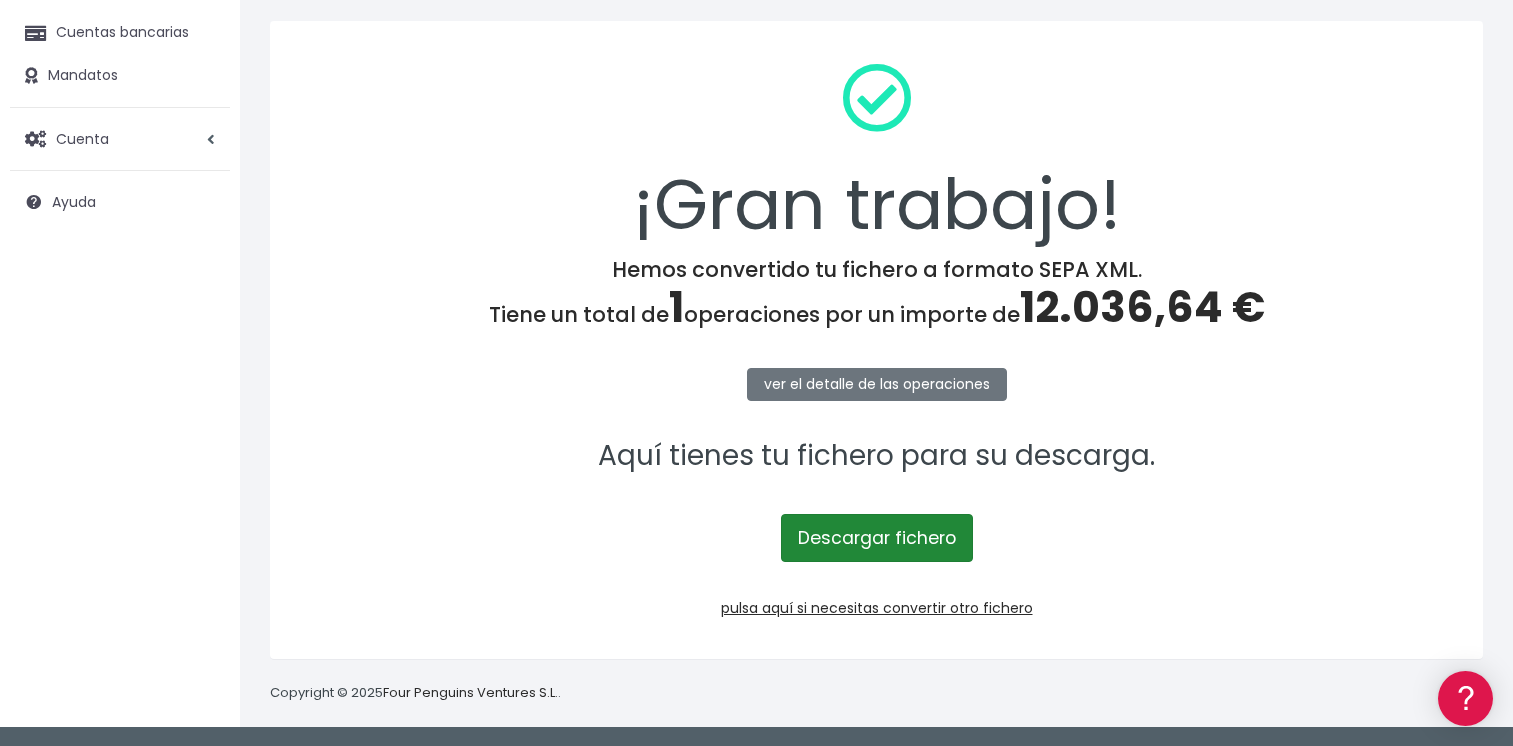 click on "Descargar fichero" at bounding box center [877, 538] 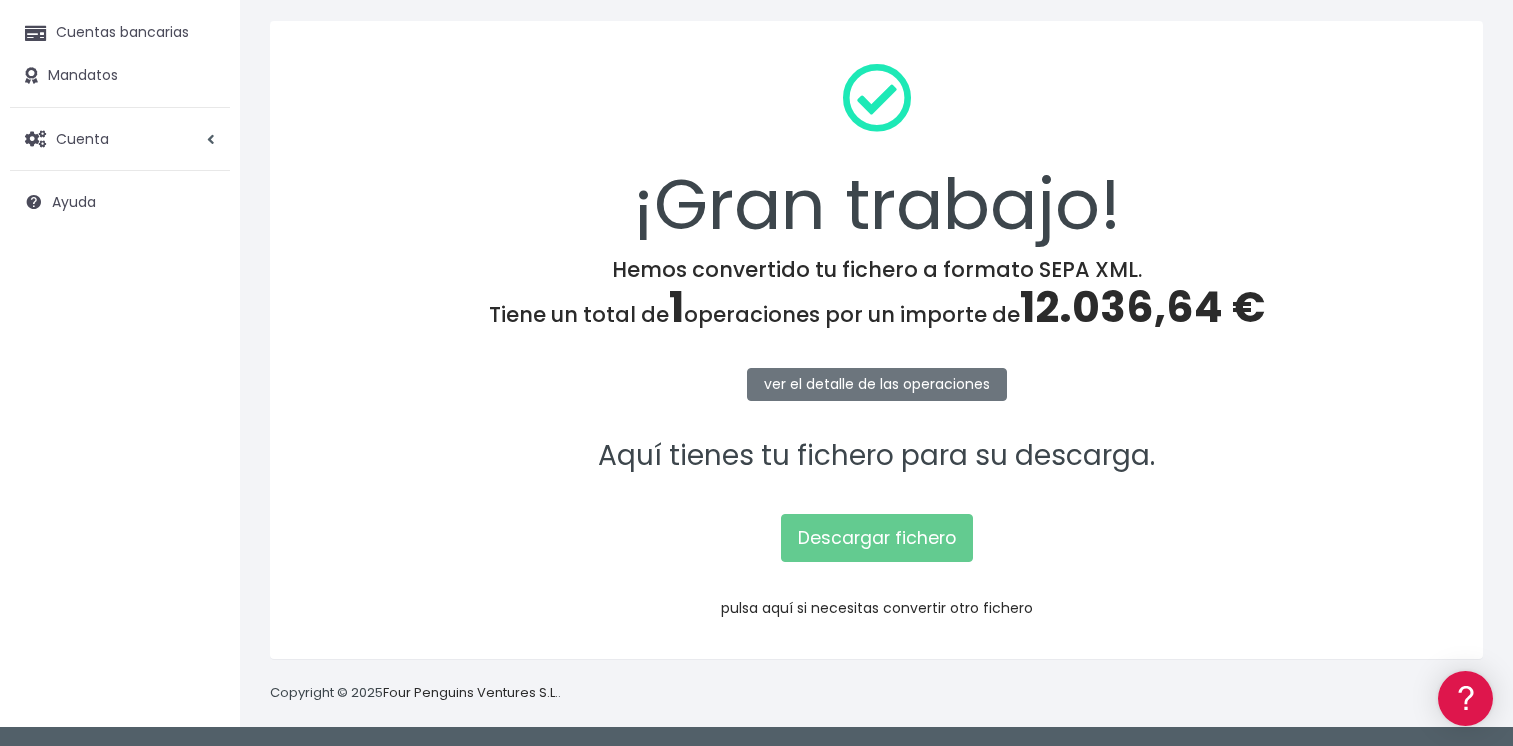click on "pulsa aquí si necesitas convertir otro fichero" at bounding box center (877, 608) 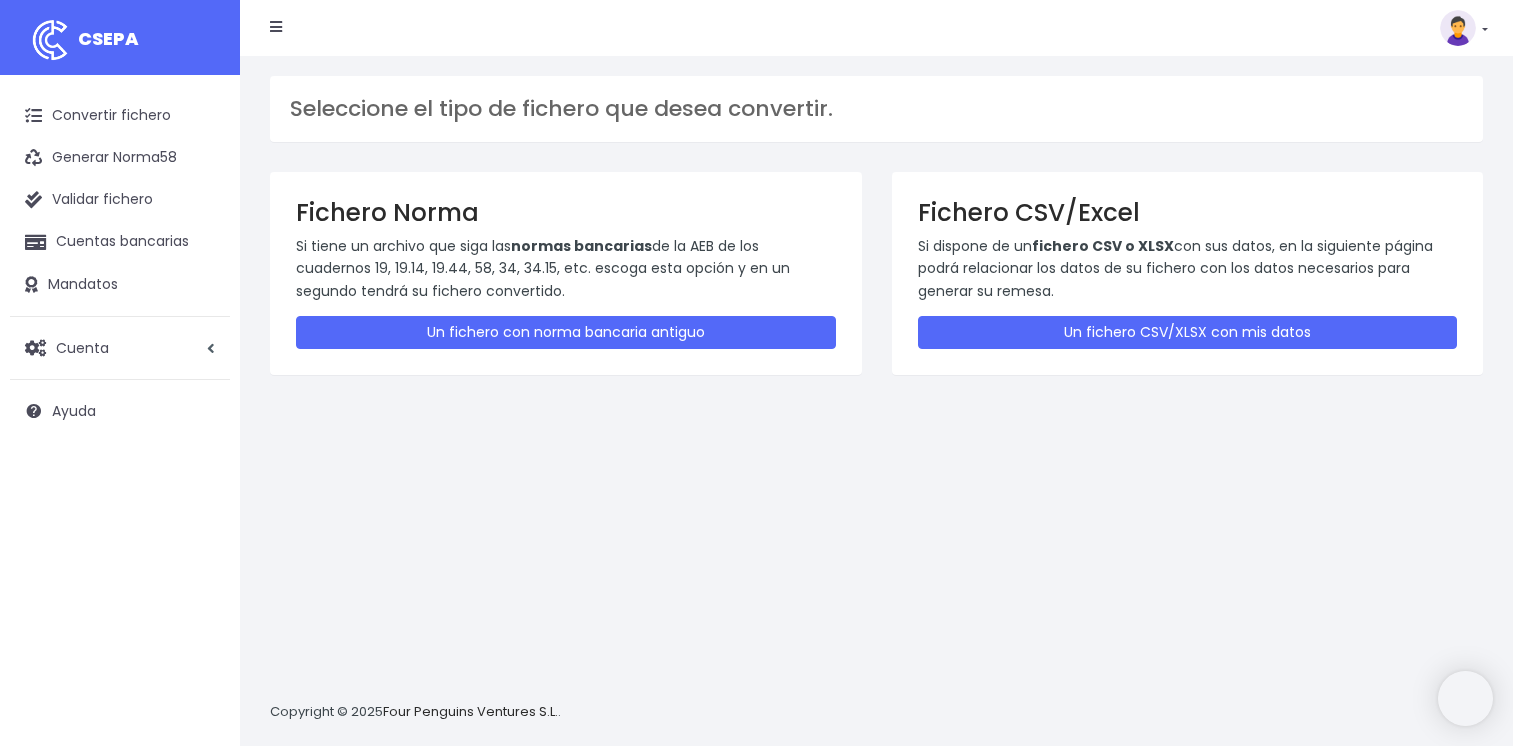 scroll, scrollTop: 0, scrollLeft: 0, axis: both 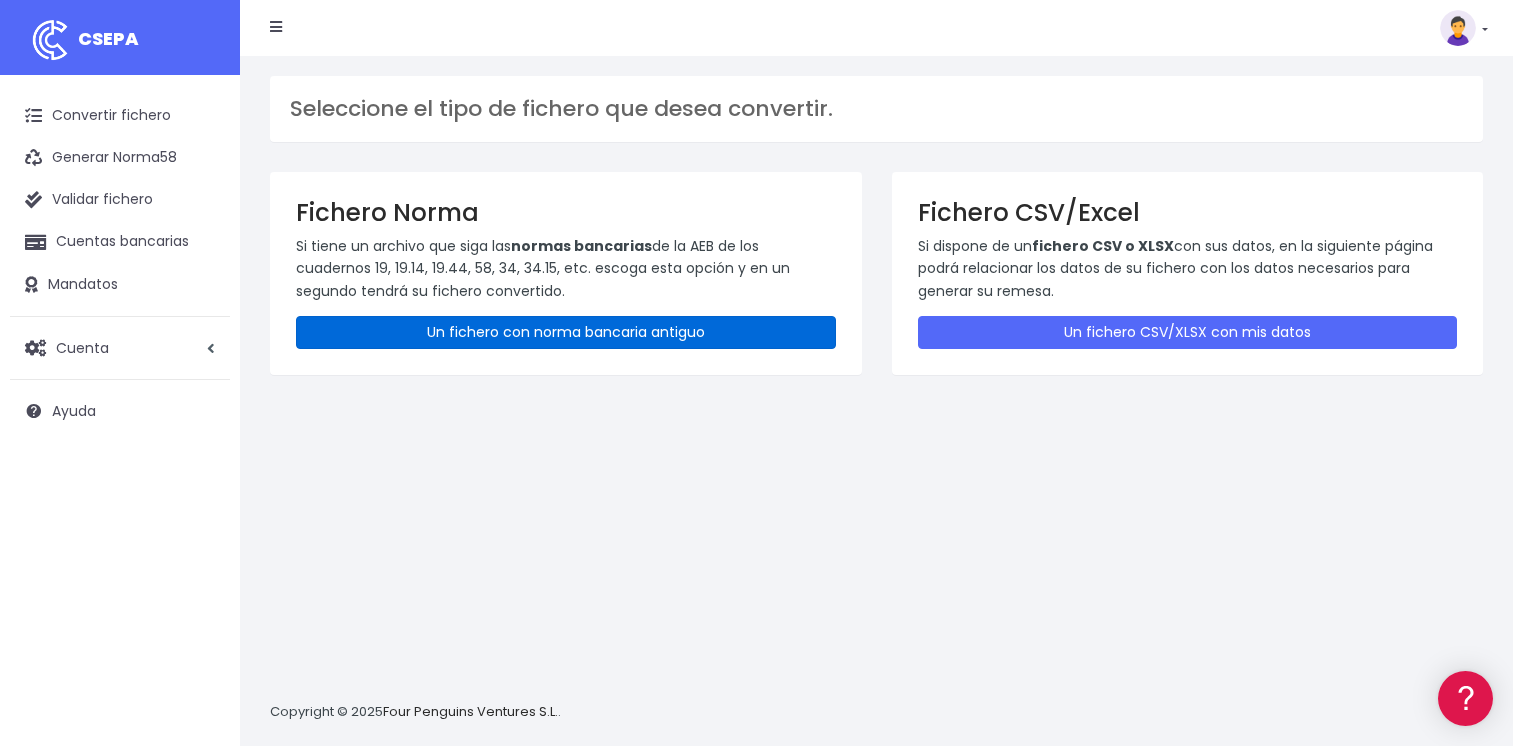 click on "Un fichero con norma bancaria antiguo" at bounding box center (566, 332) 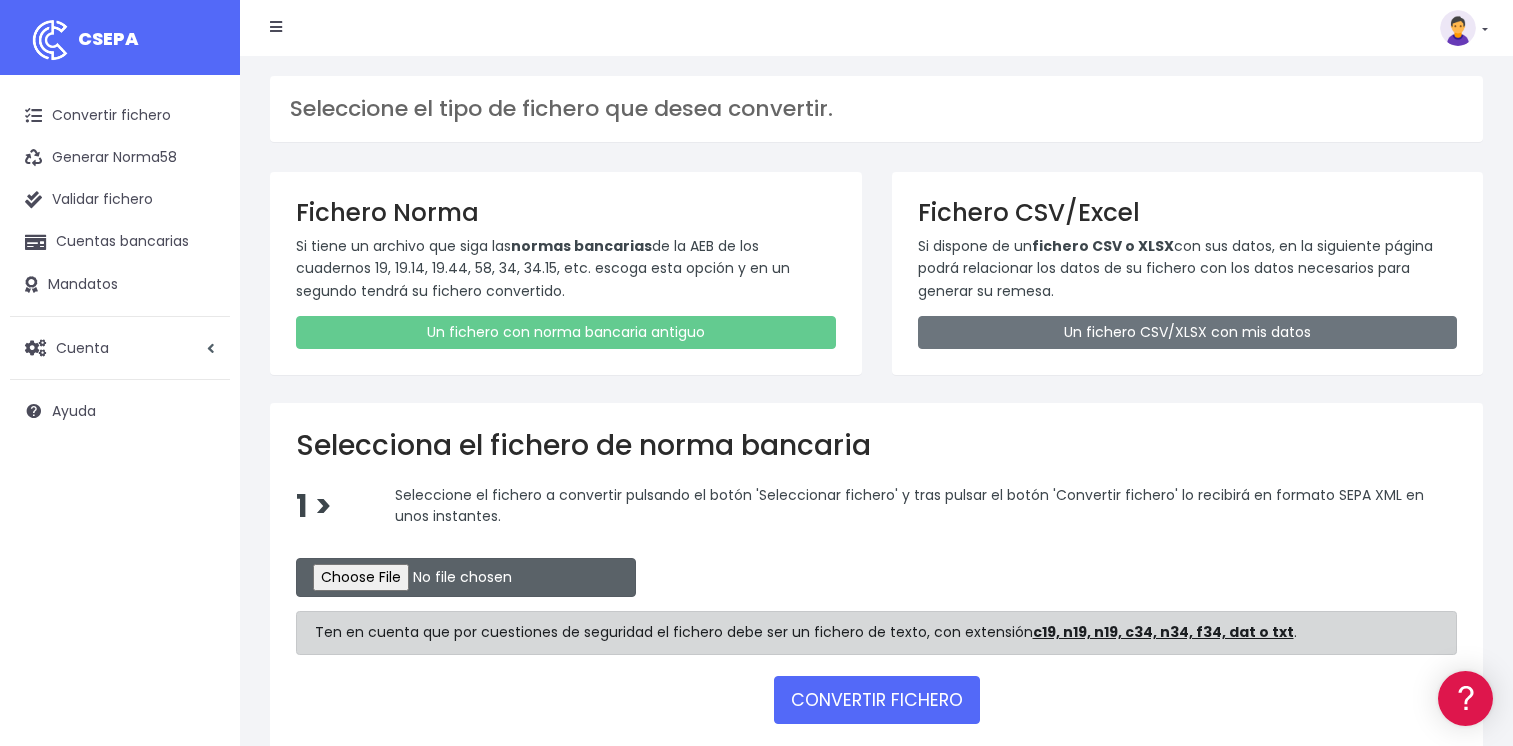 click at bounding box center [466, 577] 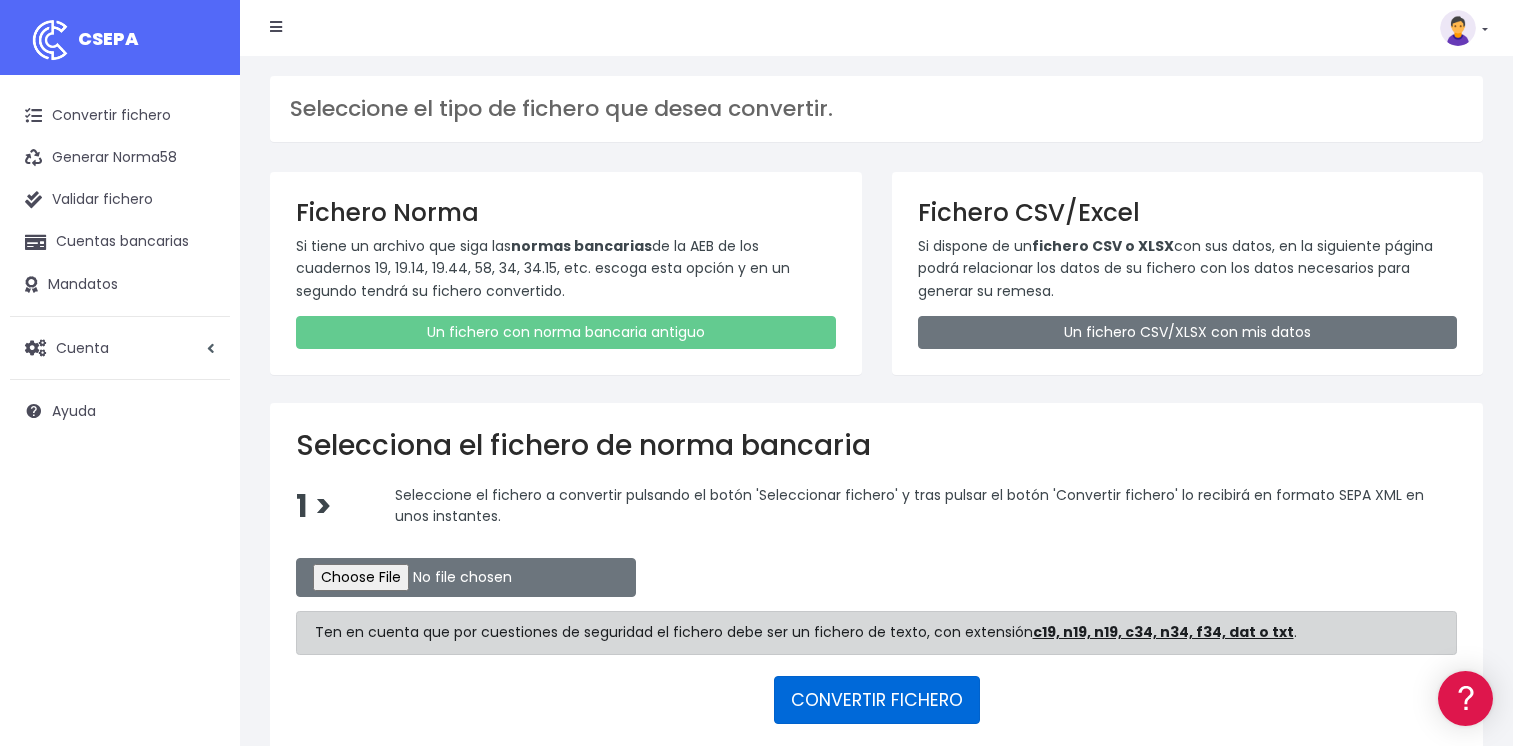 click on "CONVERTIR FICHERO" at bounding box center [877, 700] 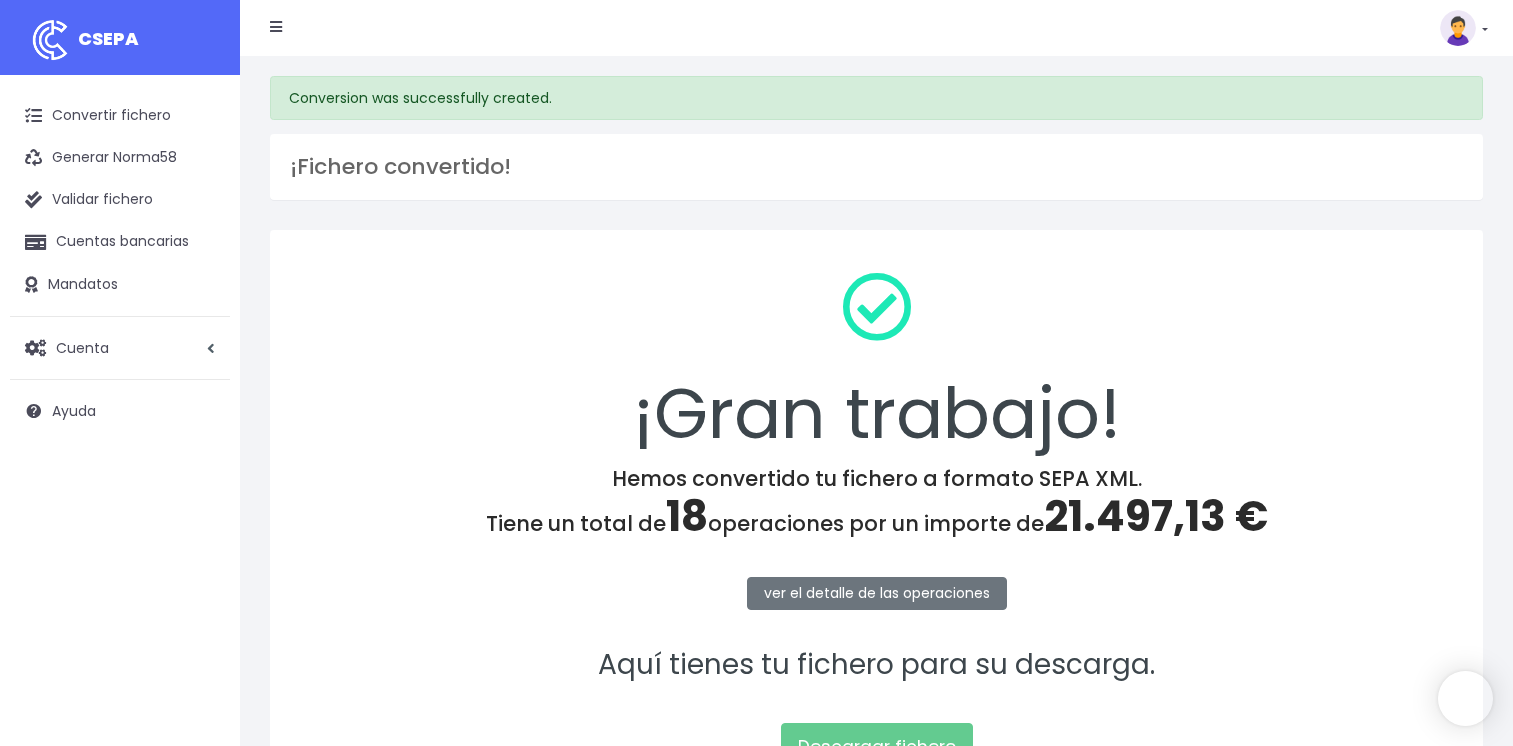 scroll, scrollTop: 0, scrollLeft: 0, axis: both 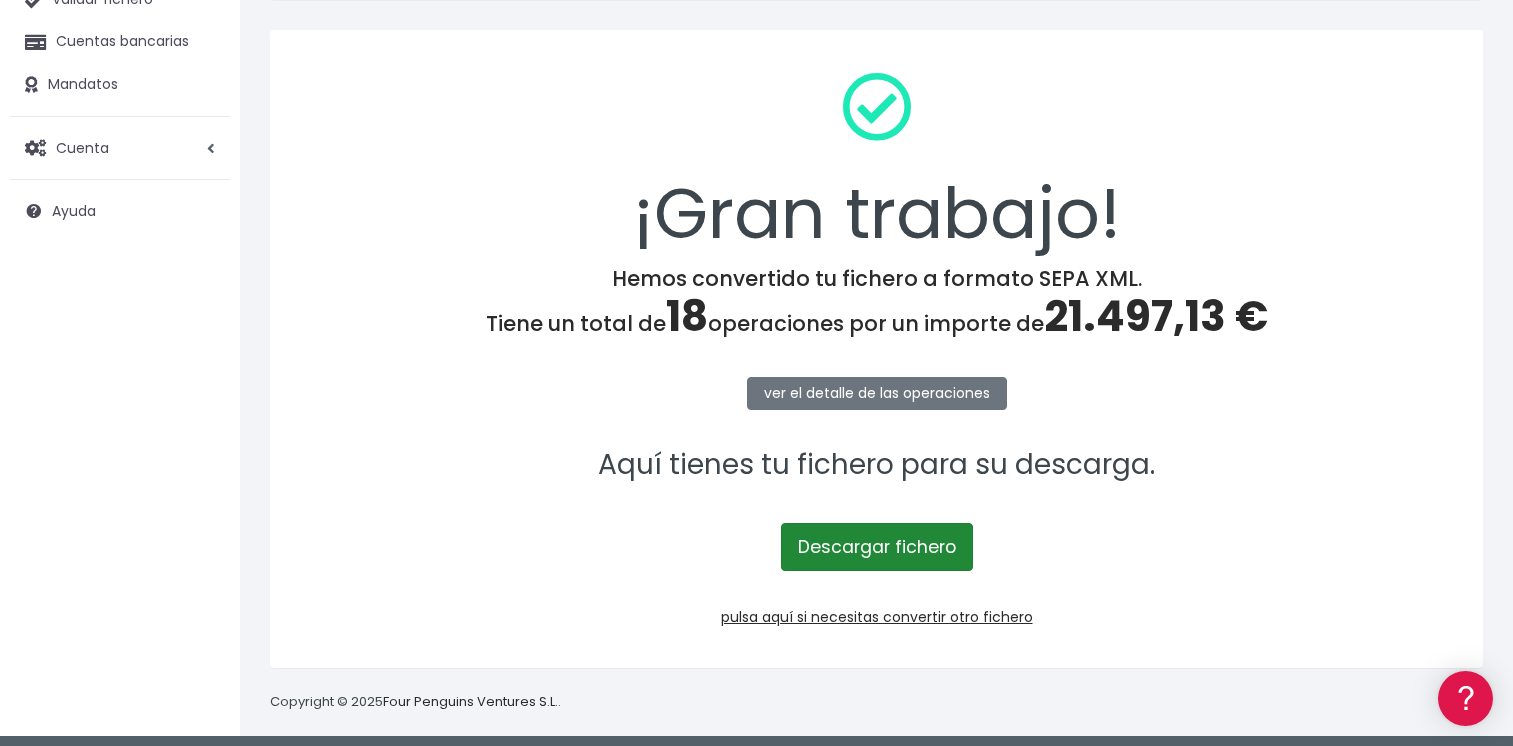 click on "Descargar fichero" at bounding box center (877, 547) 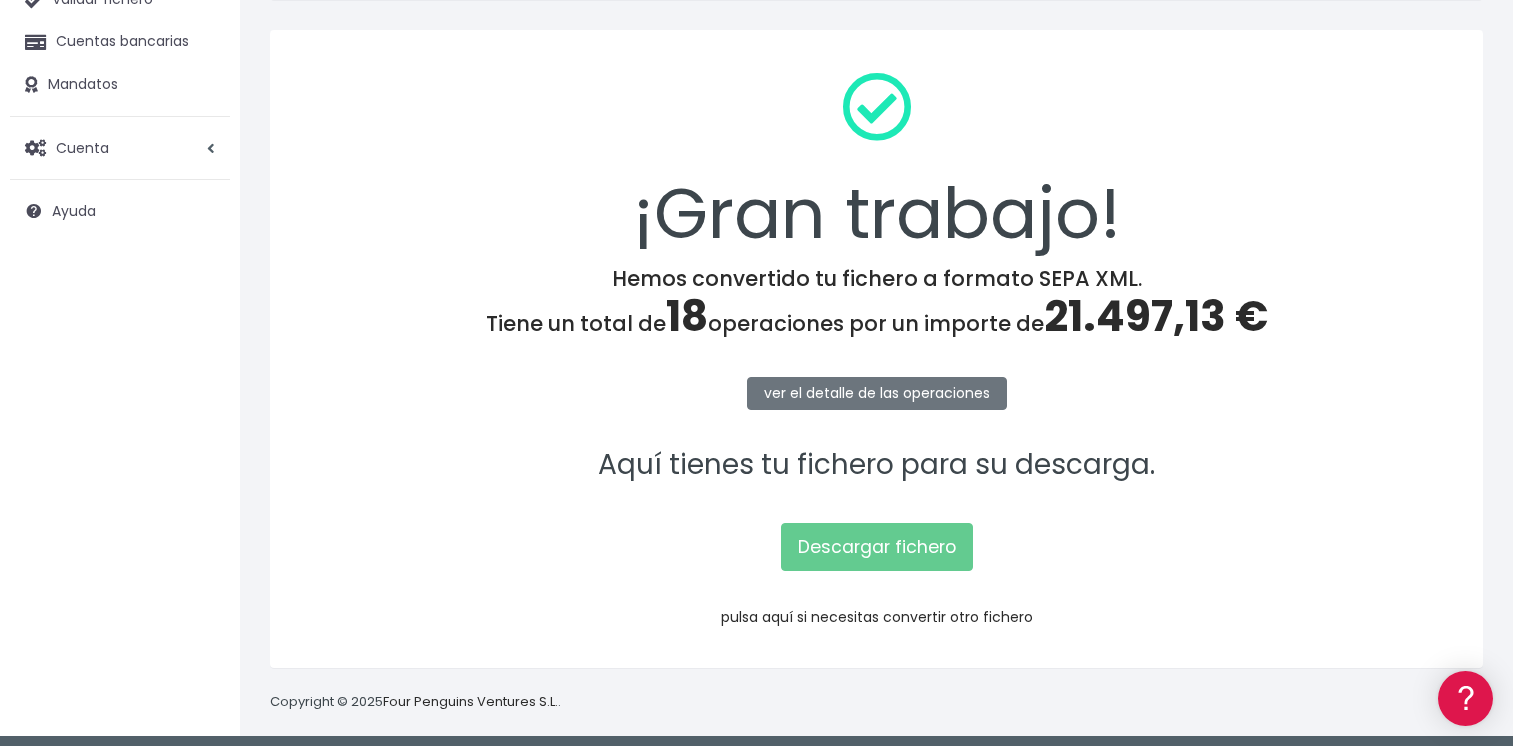 click on "pulsa aquí si necesitas convertir otro fichero" at bounding box center (877, 617) 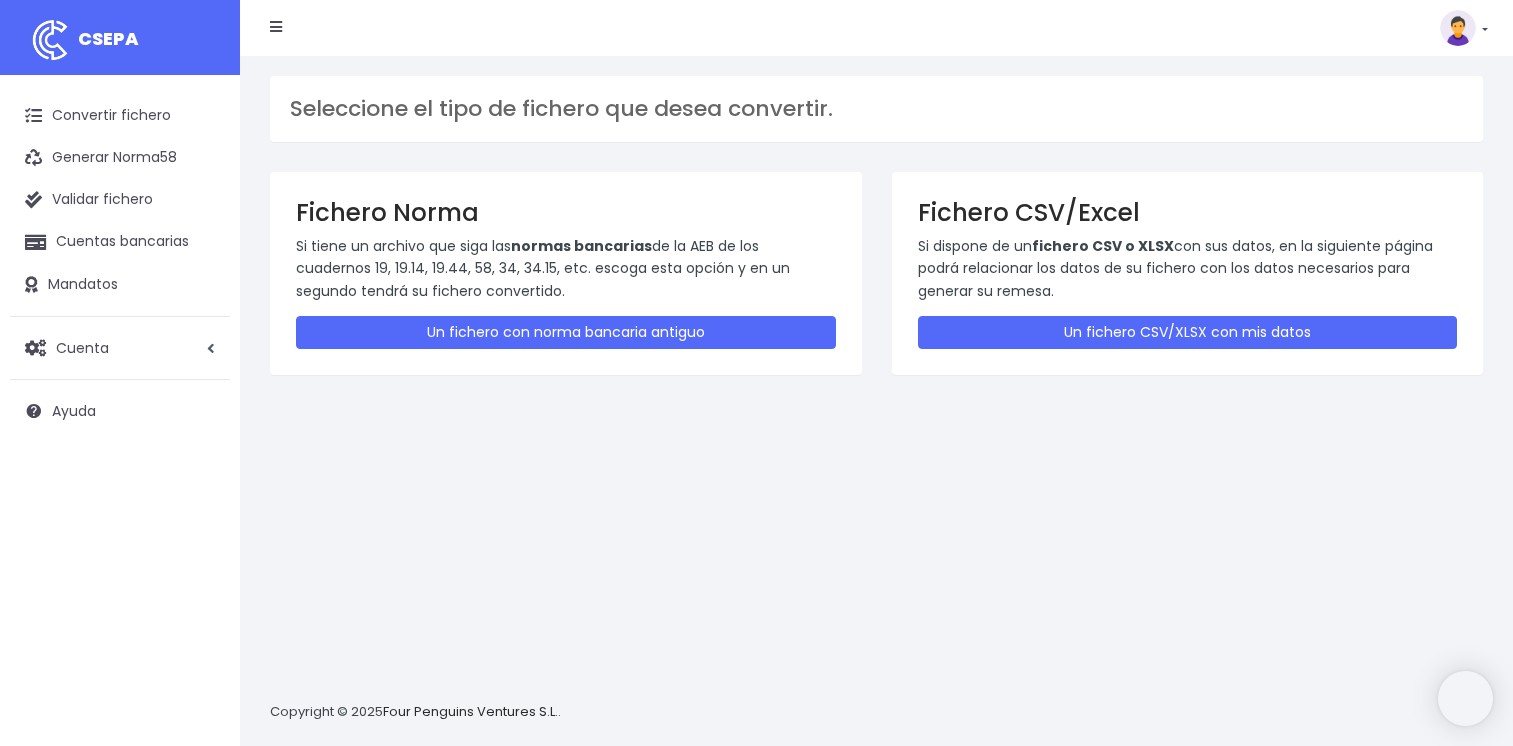 scroll, scrollTop: 0, scrollLeft: 0, axis: both 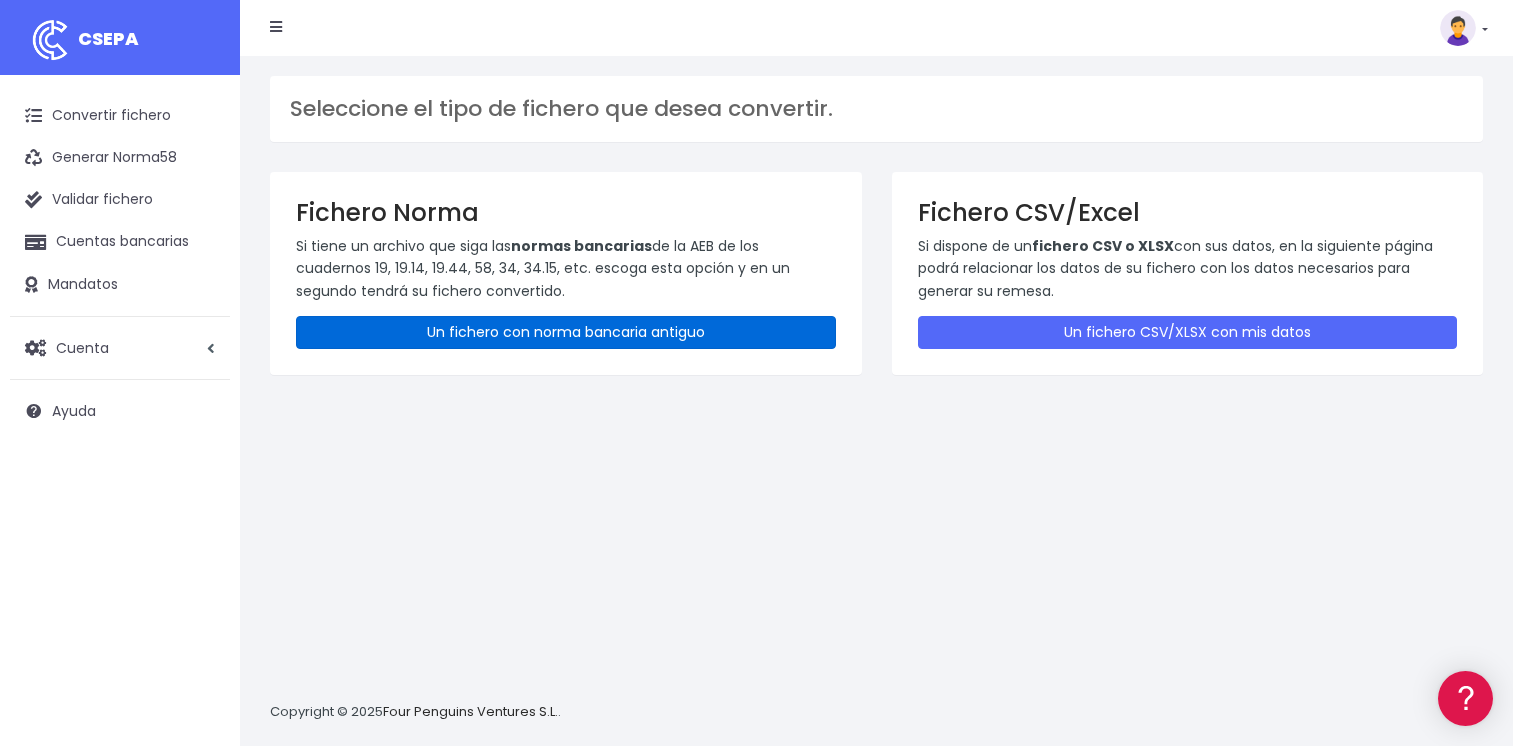 click on "Un fichero con norma bancaria antiguo" at bounding box center [566, 332] 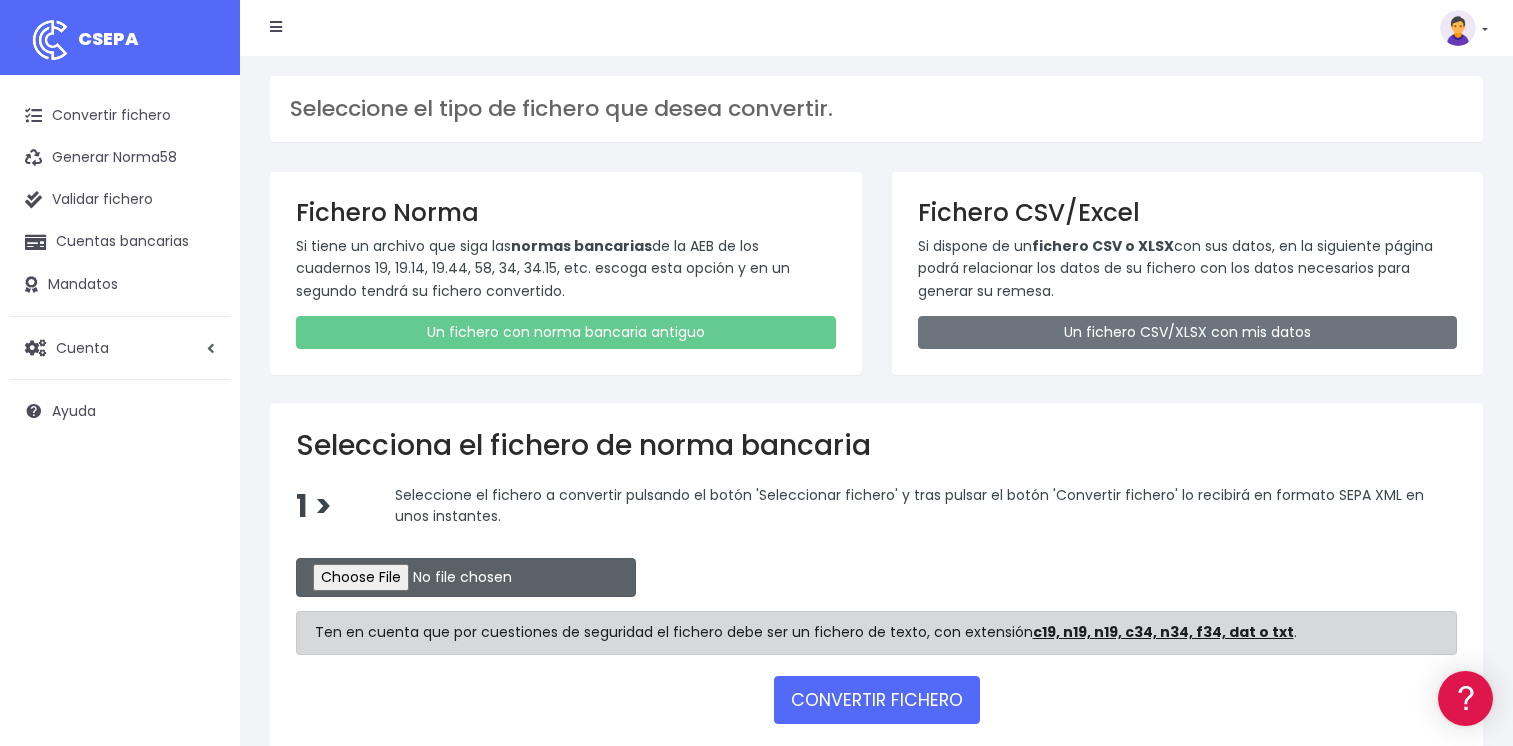 click at bounding box center (466, 577) 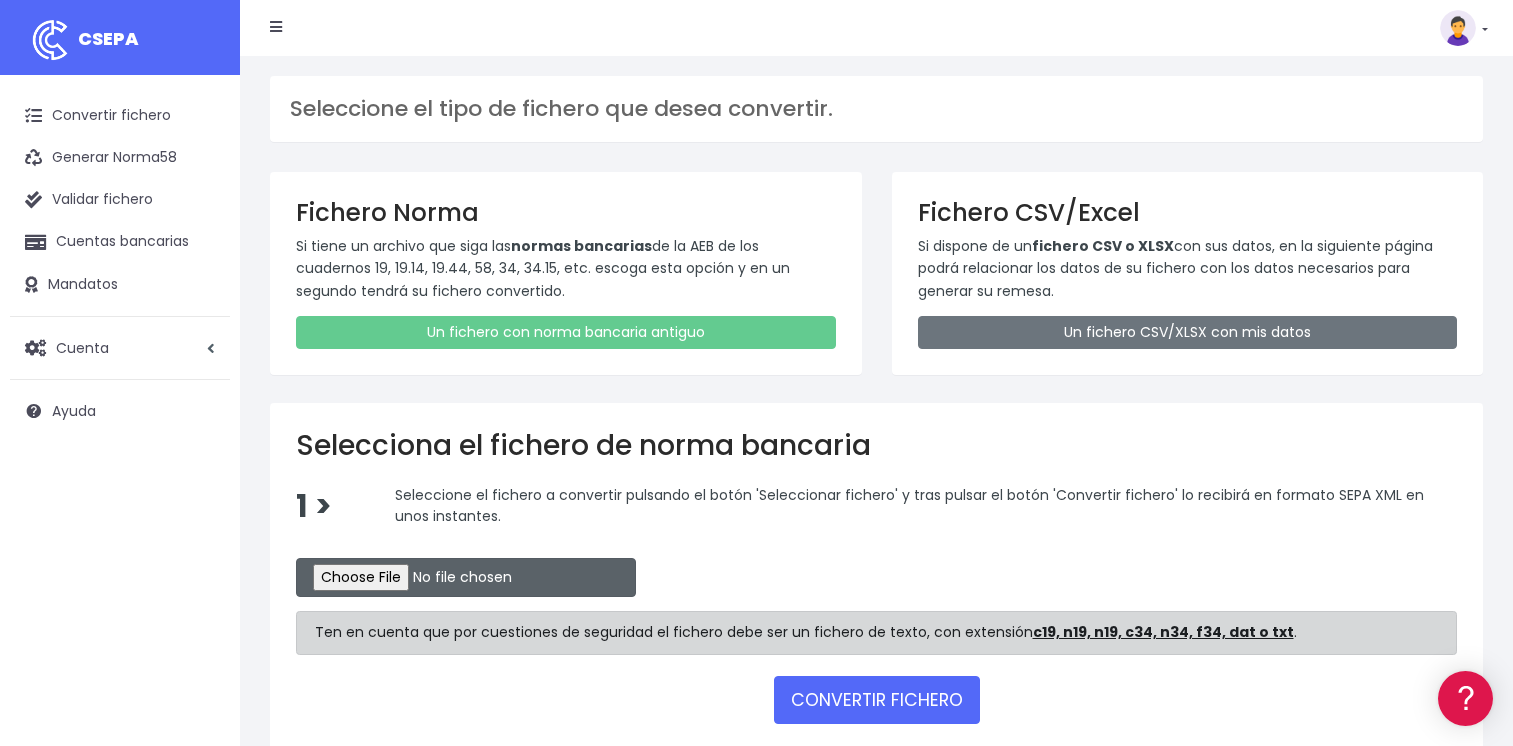 type on "C:\fakepath\CSB19RCR05460_4289.TXT" 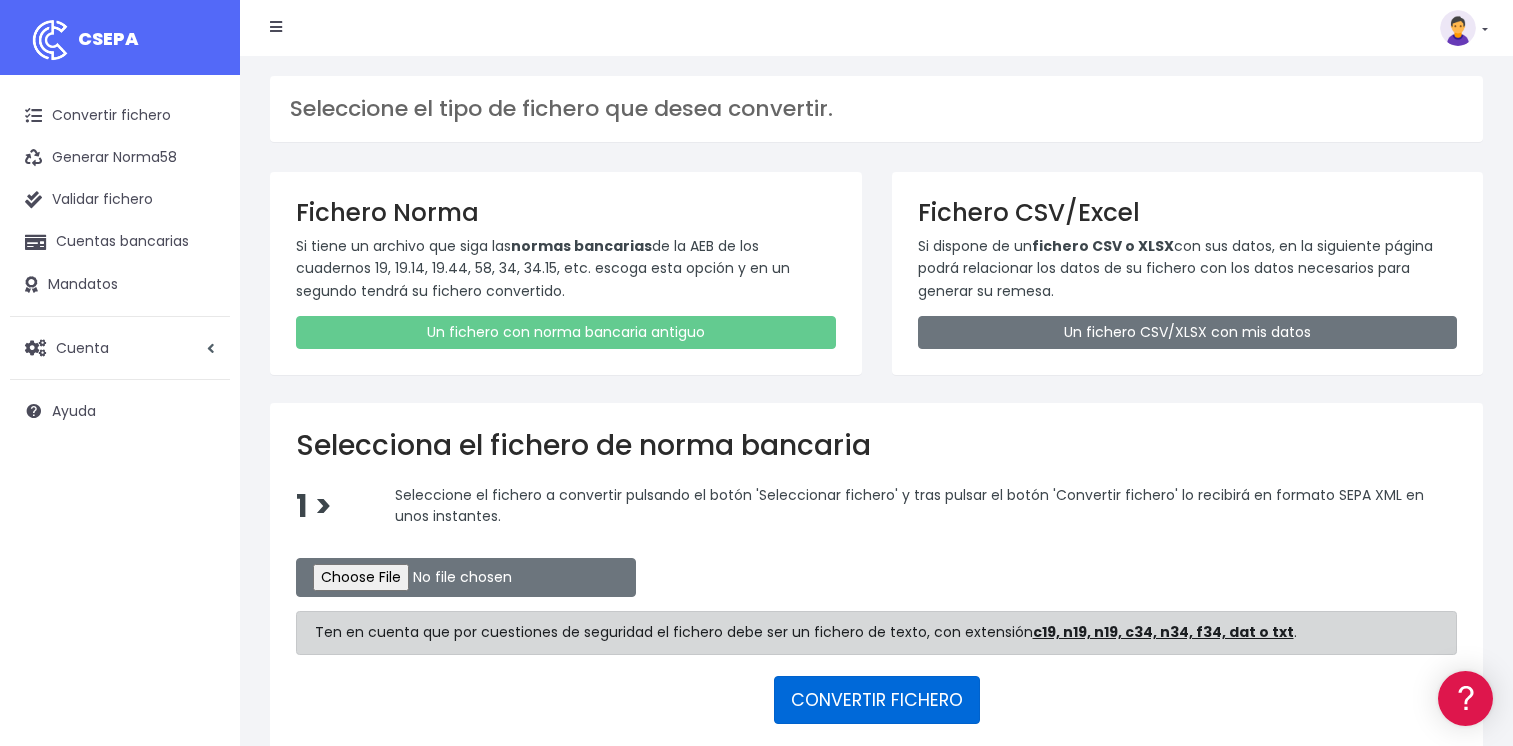 click on "CONVERTIR FICHERO" at bounding box center (877, 700) 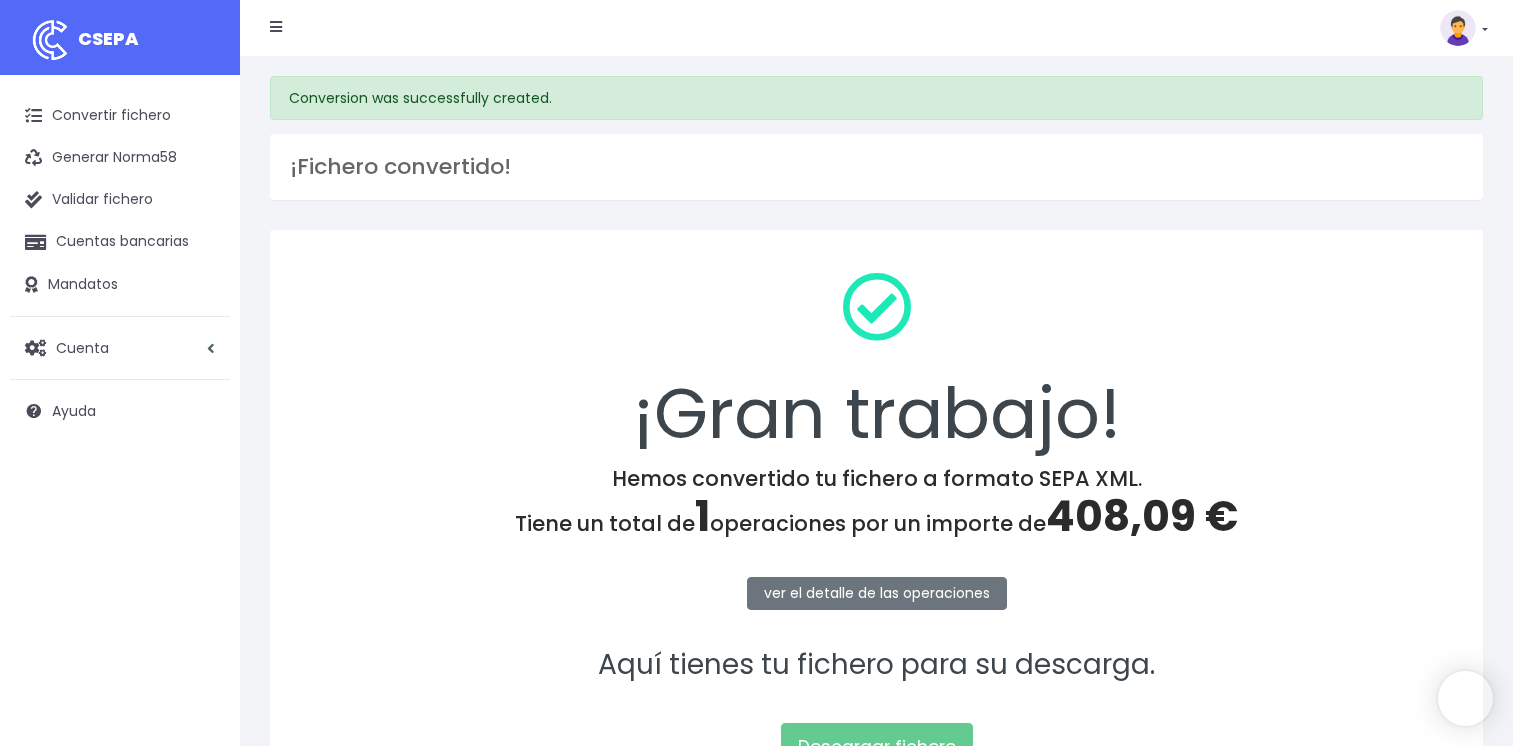 scroll, scrollTop: 0, scrollLeft: 0, axis: both 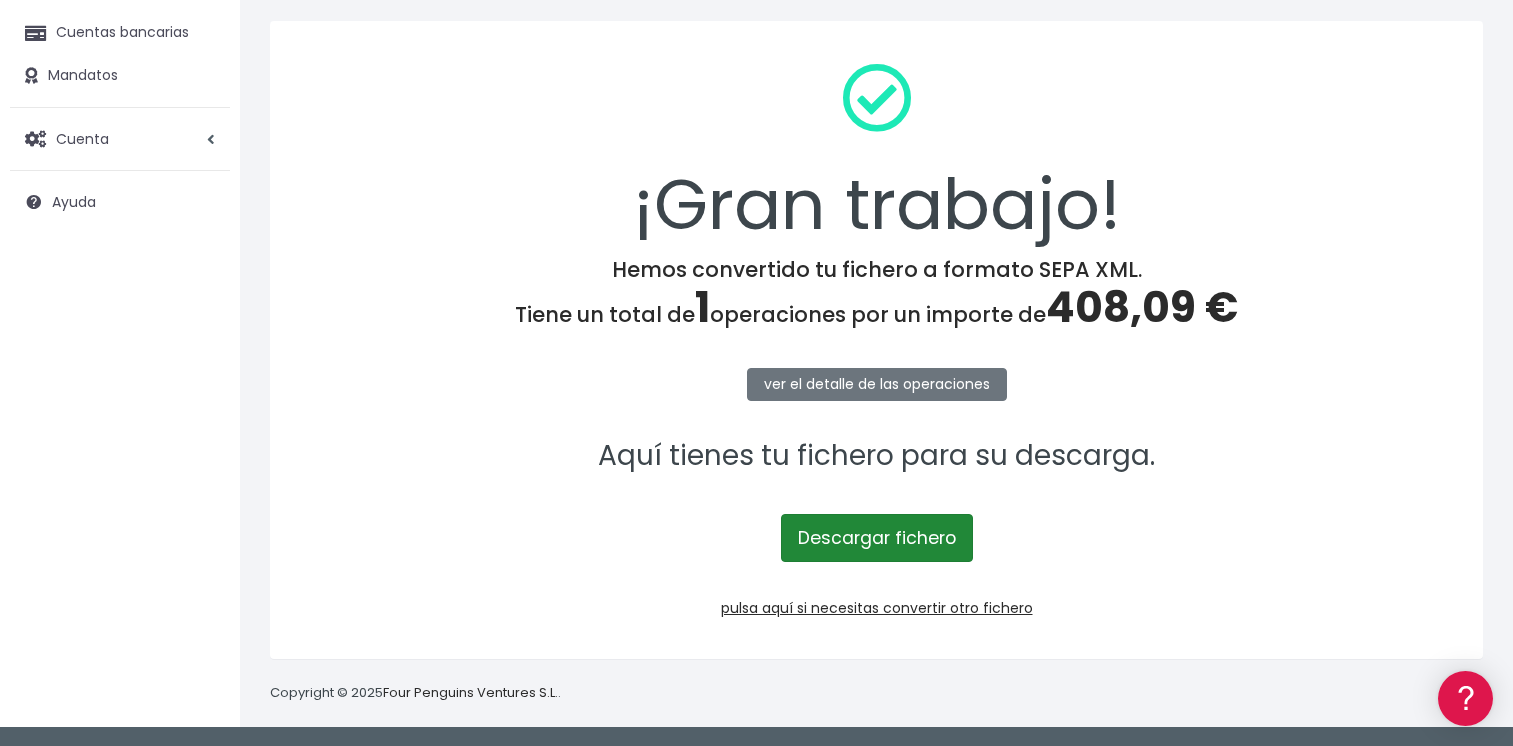 click on "Descargar fichero" at bounding box center (877, 538) 